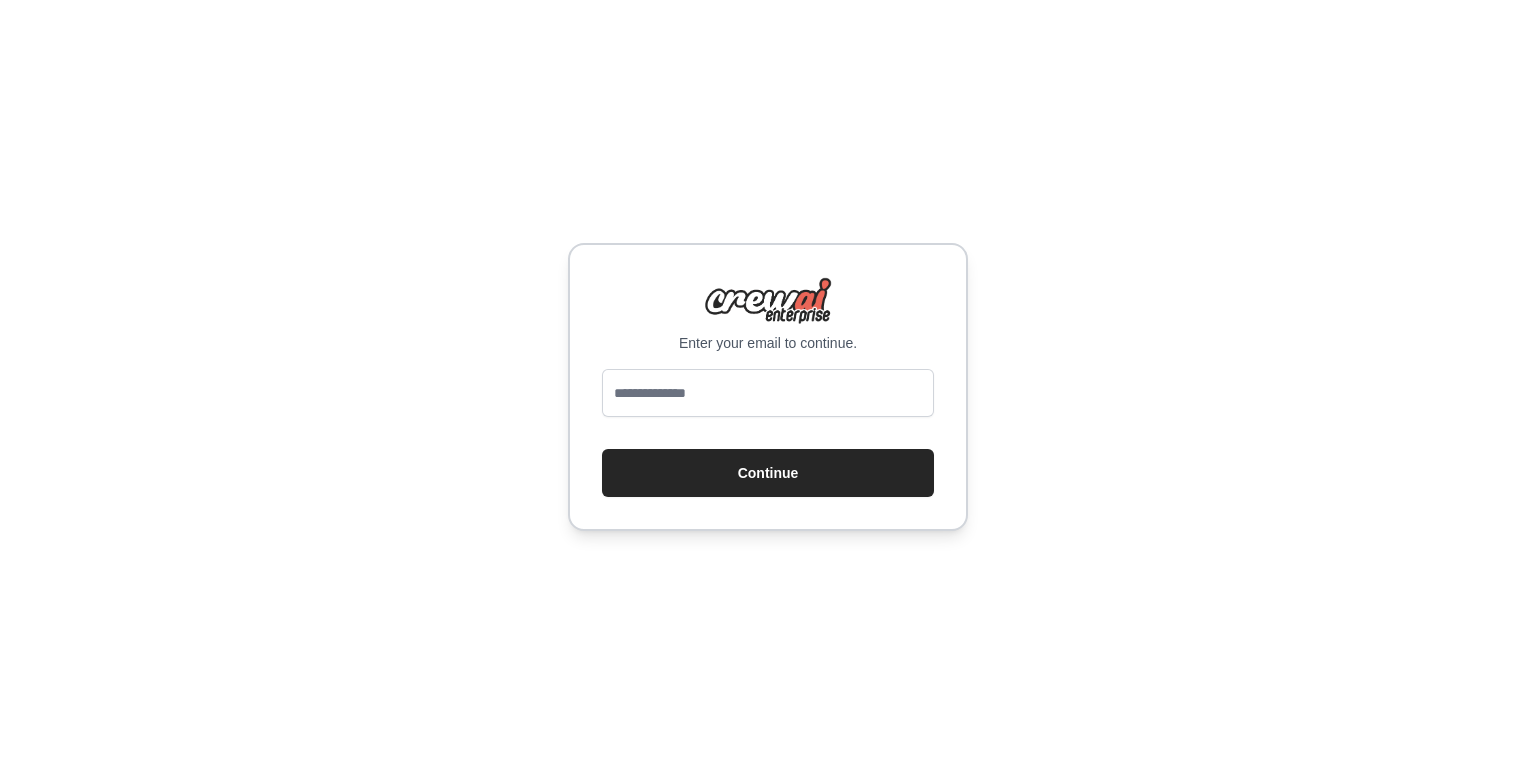 scroll, scrollTop: 0, scrollLeft: 0, axis: both 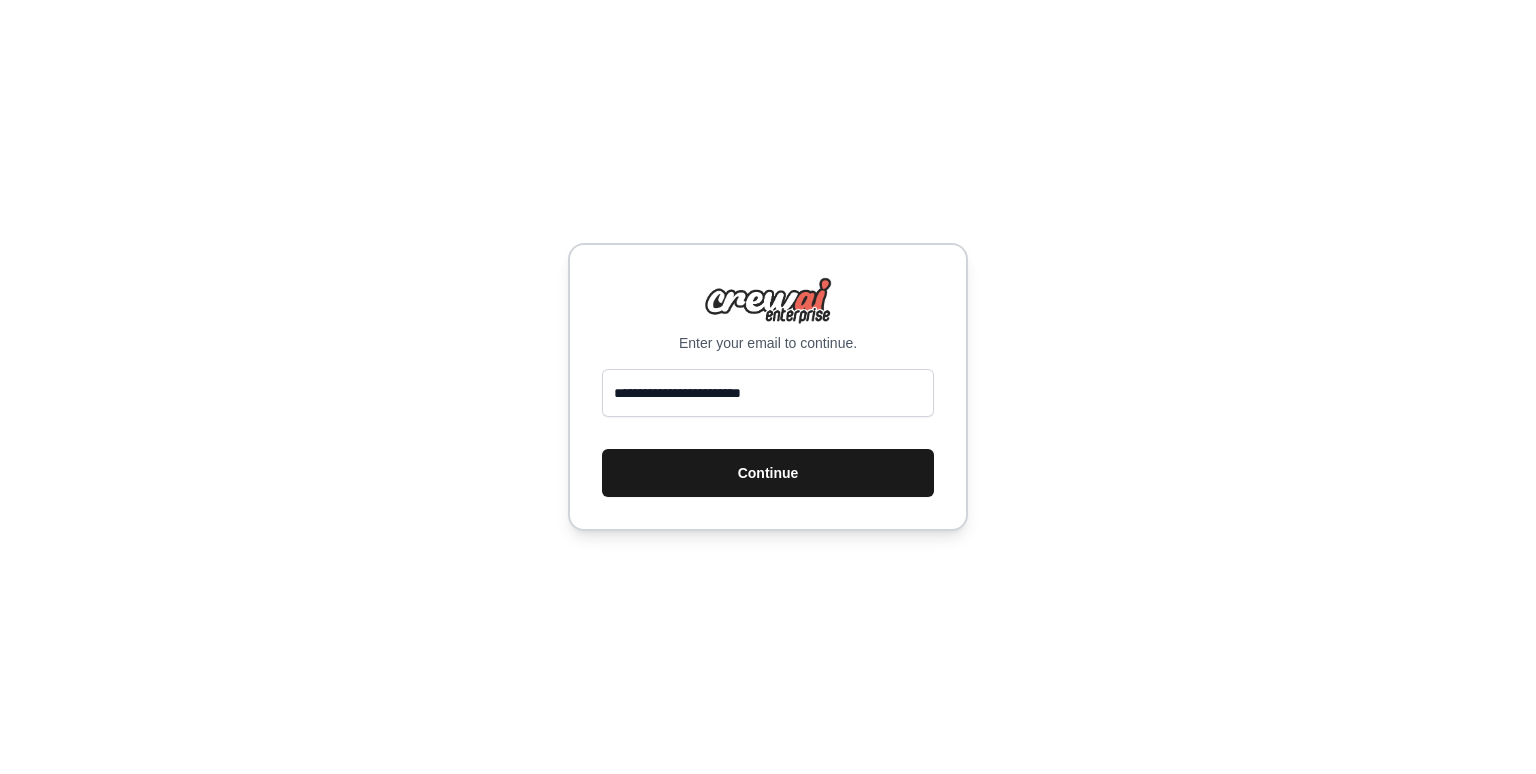 click on "Continue" at bounding box center (768, 473) 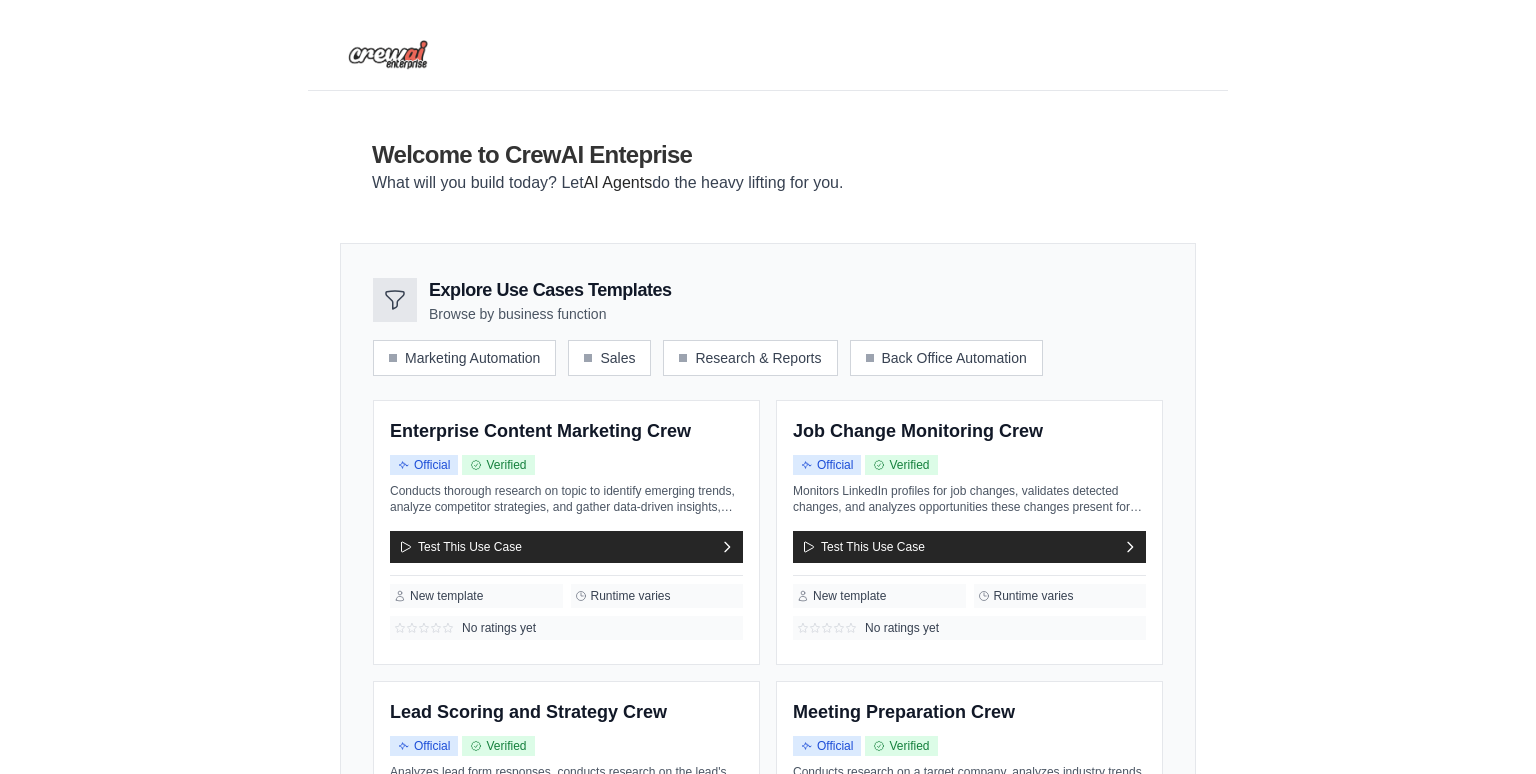 scroll, scrollTop: 0, scrollLeft: 0, axis: both 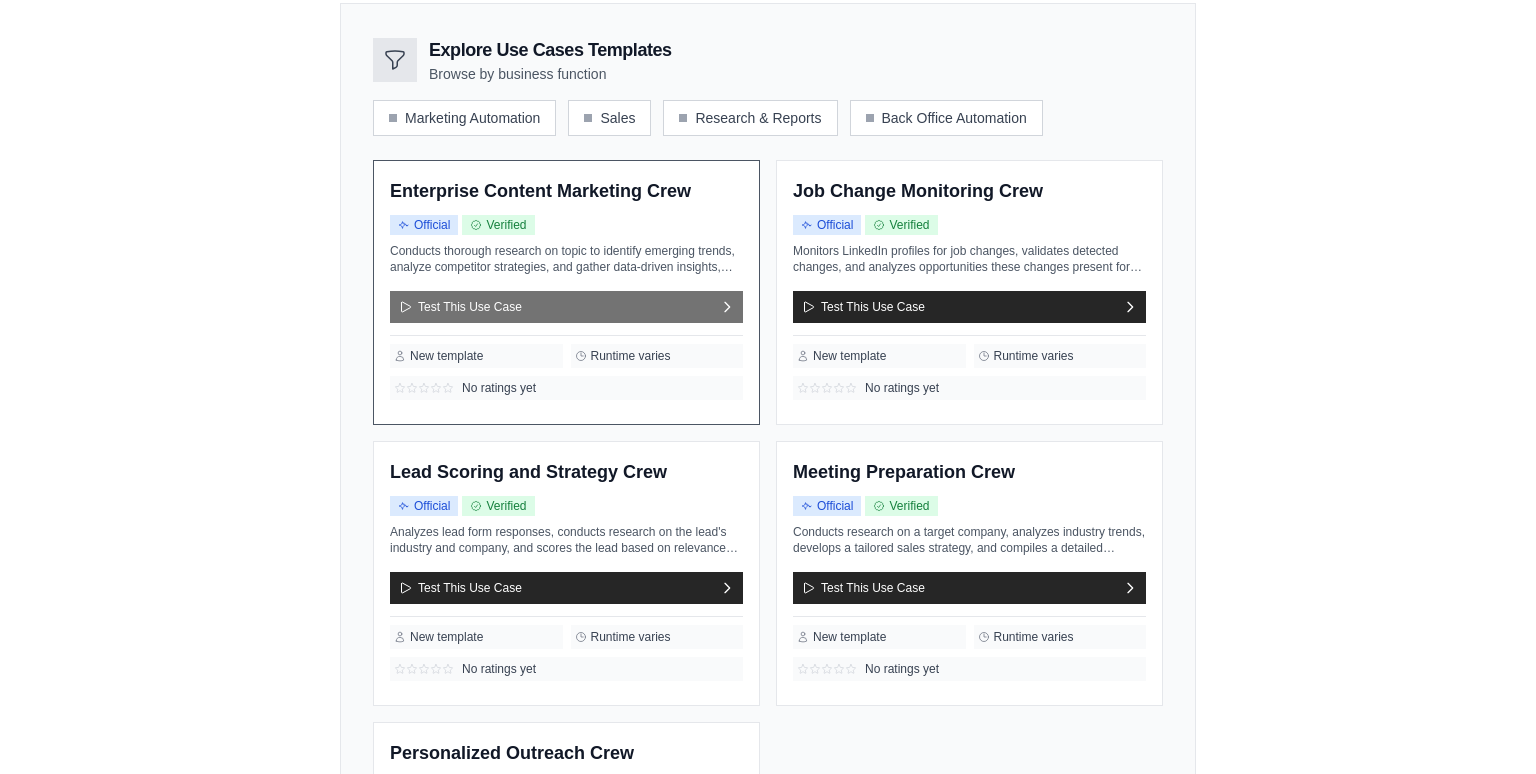 click on "Test This Use Case" at bounding box center [460, 307] 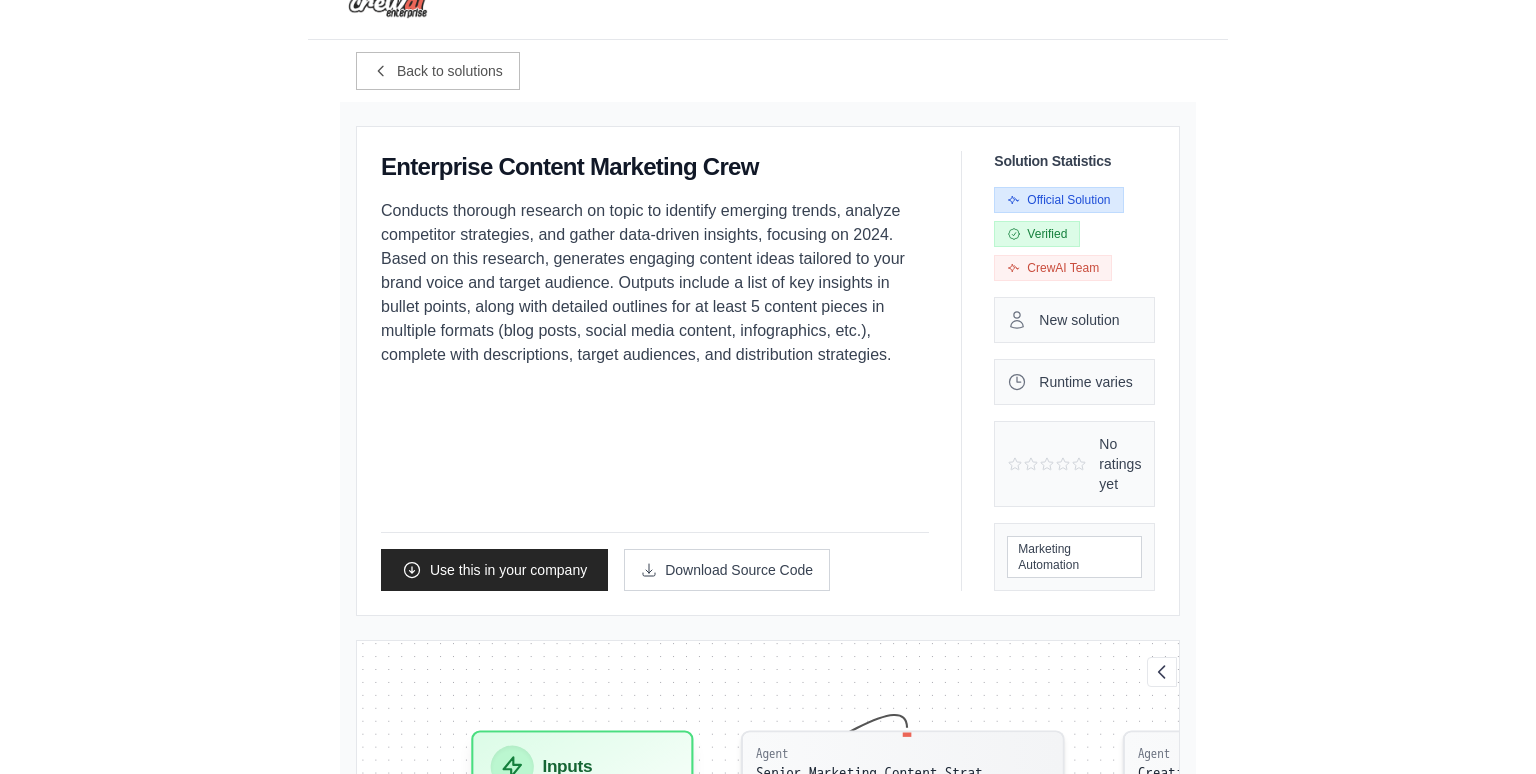 scroll, scrollTop: 0, scrollLeft: 0, axis: both 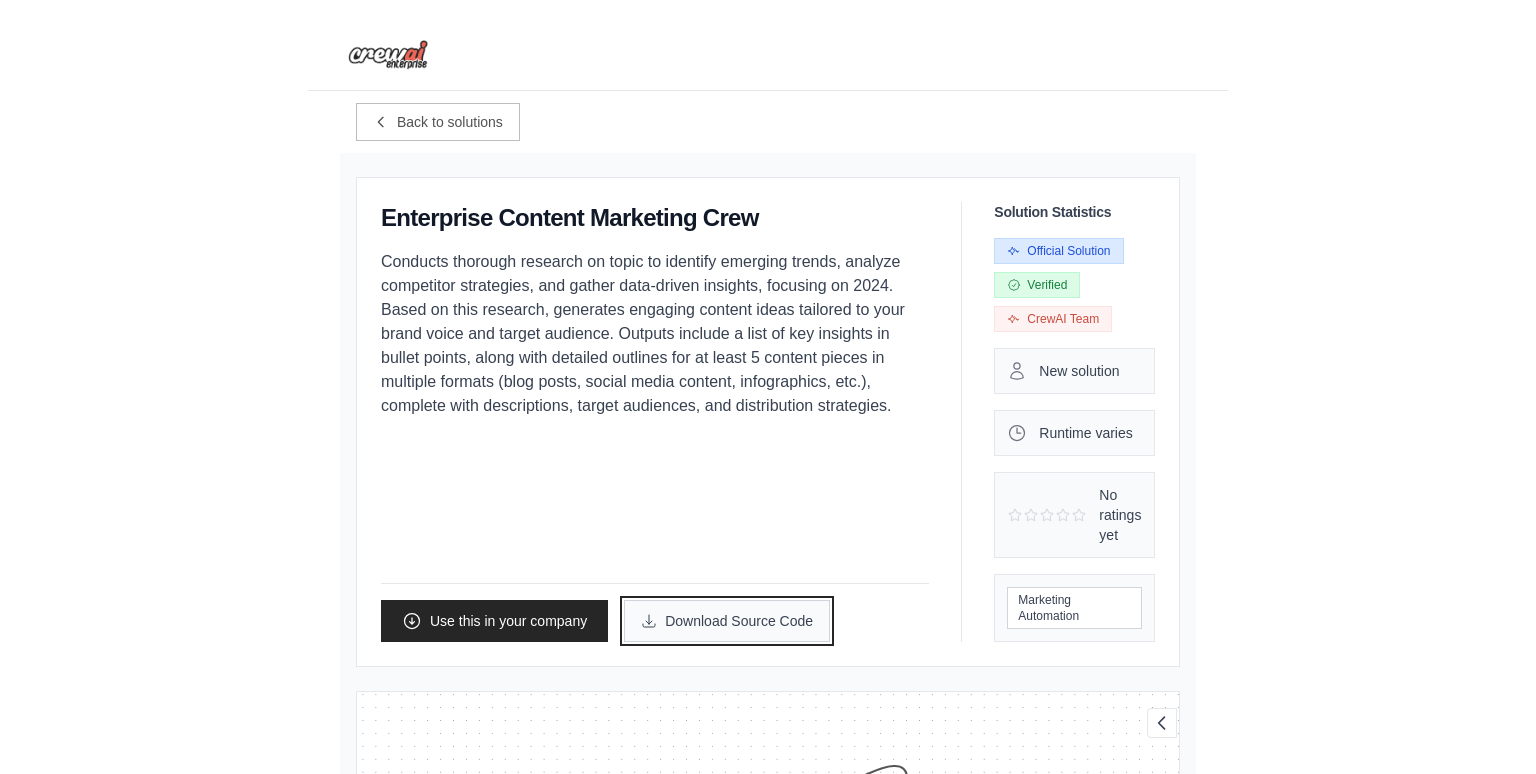 click on "Download Source Code" at bounding box center [727, 621] 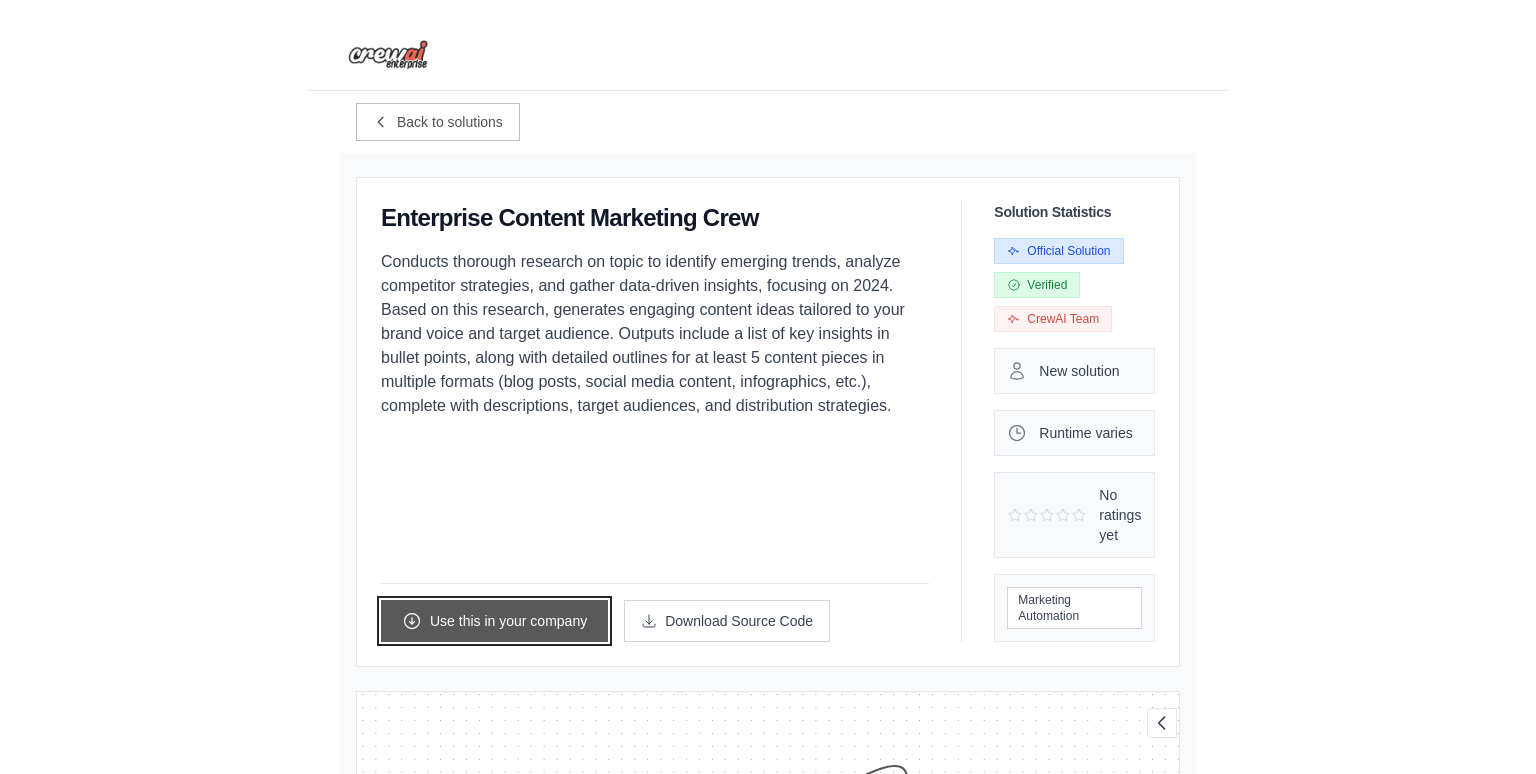 click on "Use this in your company" at bounding box center [494, 621] 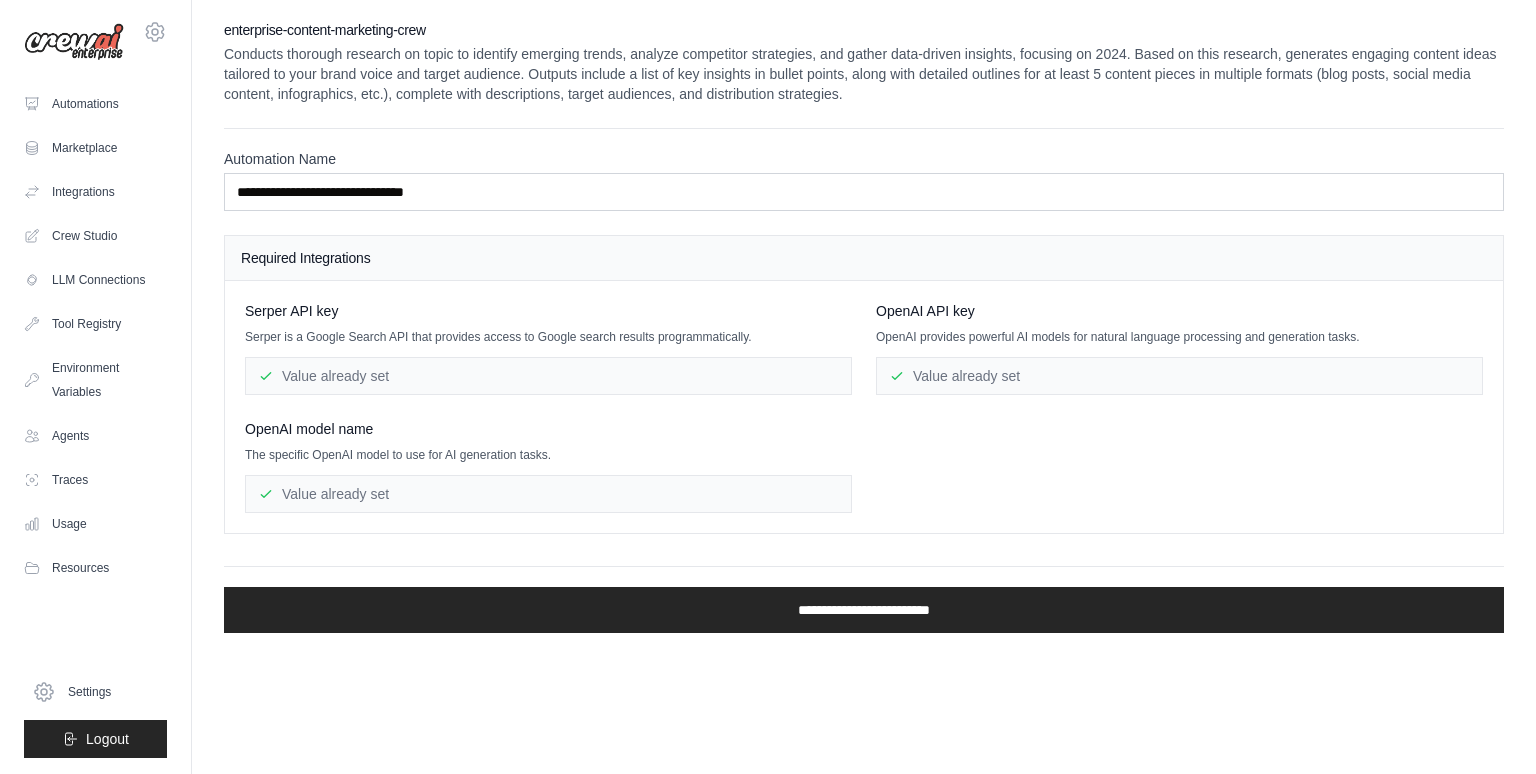 click on "Value already set" at bounding box center [548, 494] 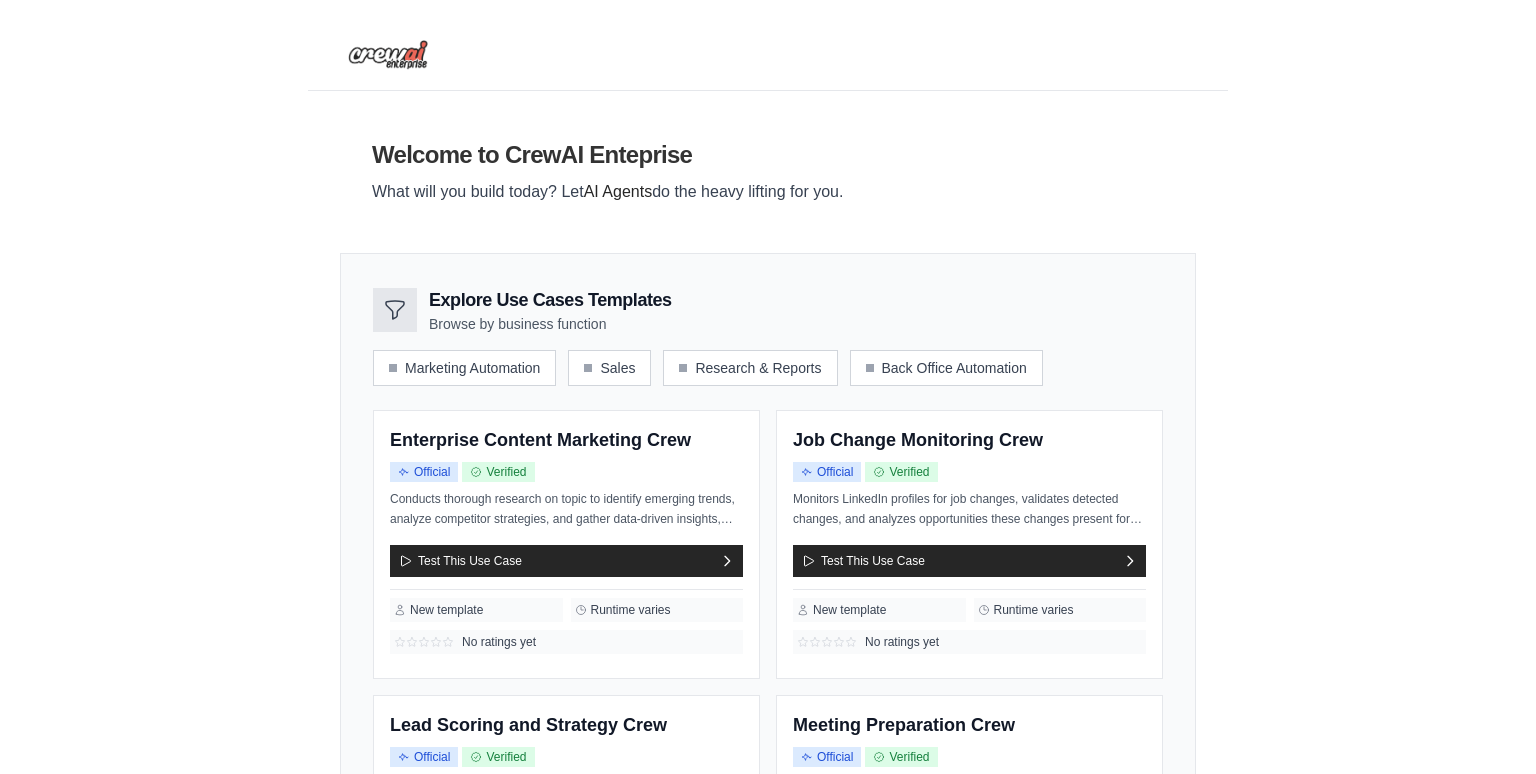 scroll, scrollTop: 240, scrollLeft: 0, axis: vertical 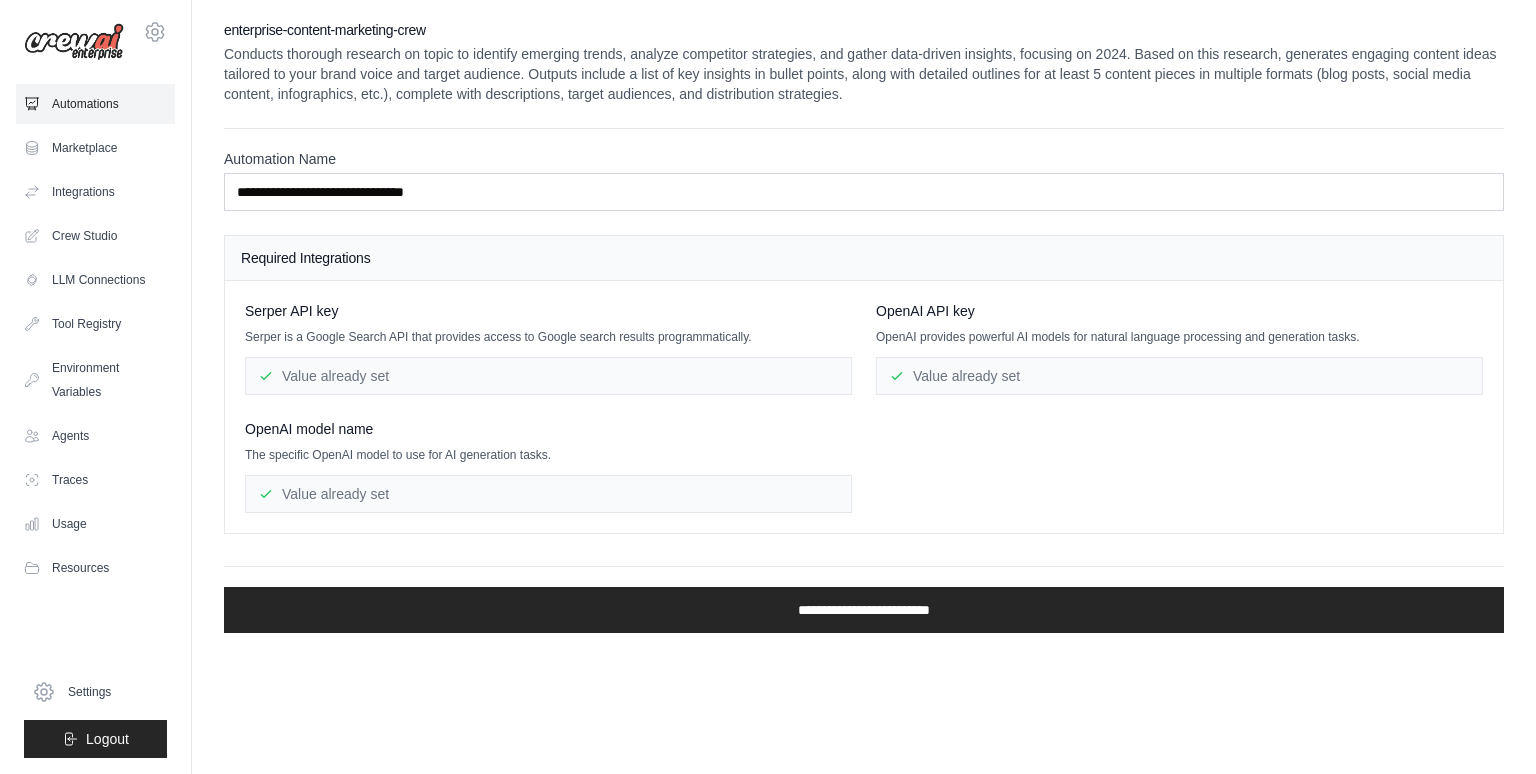 click on "Automations" at bounding box center (95, 104) 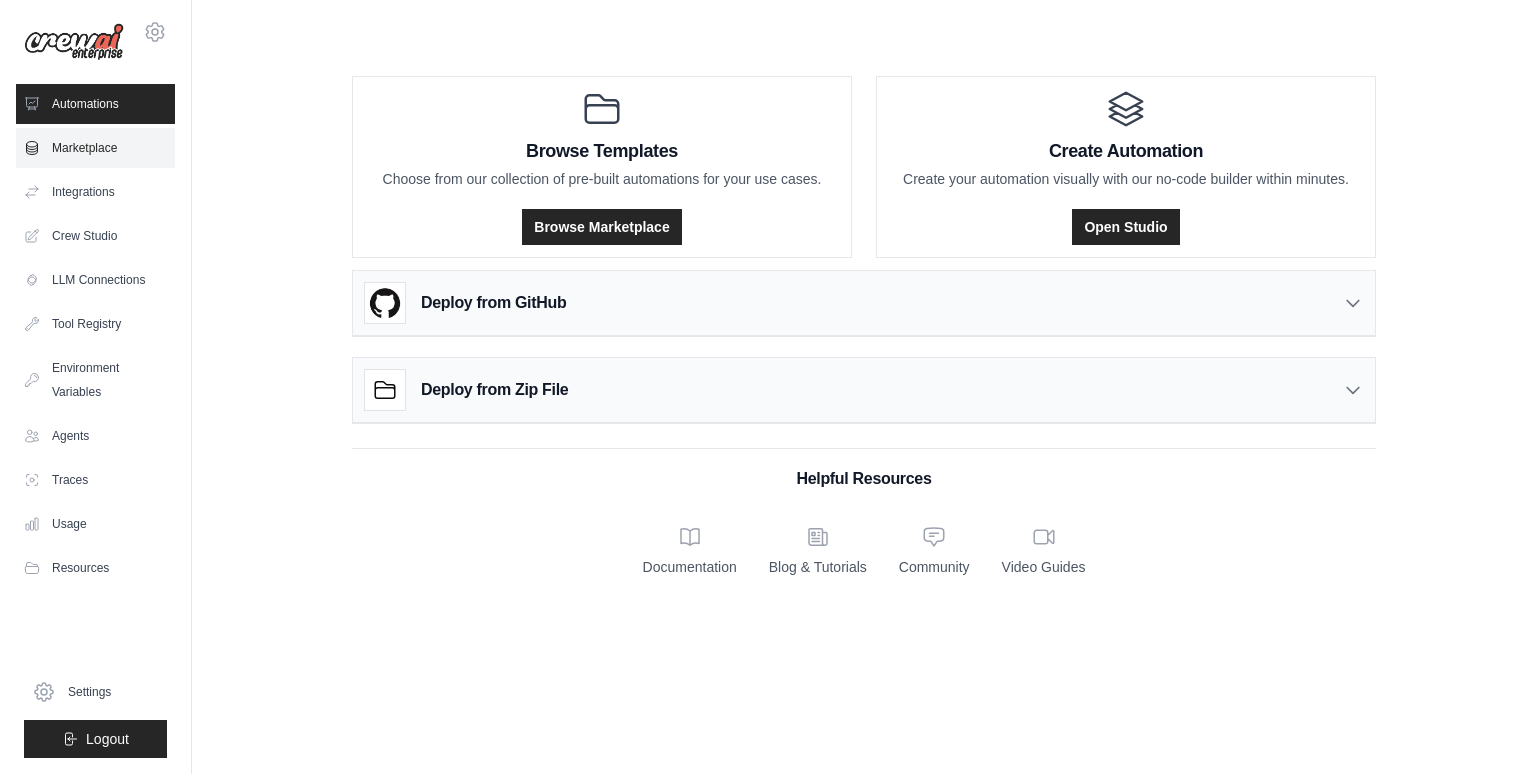 click on "Marketplace" at bounding box center (95, 148) 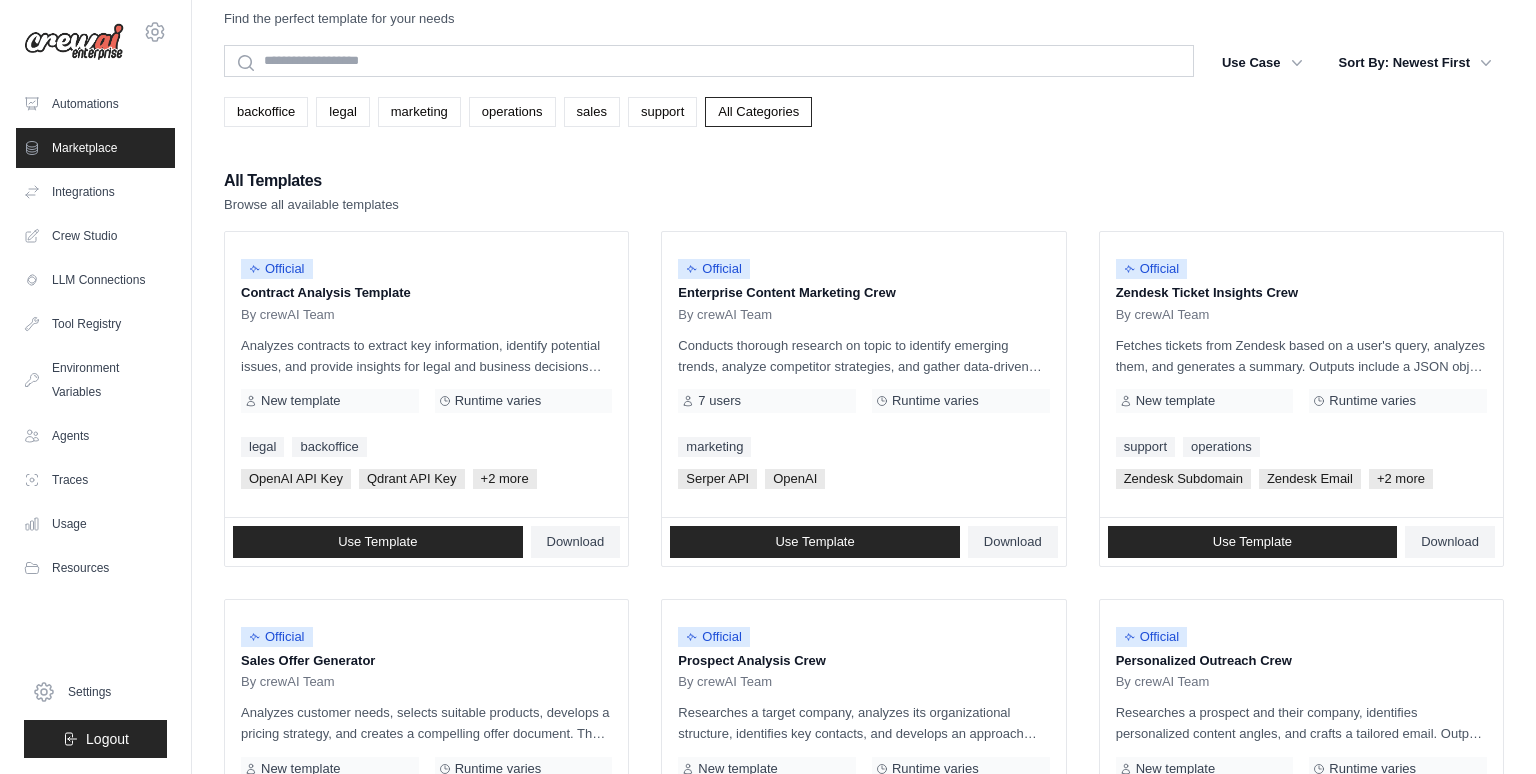 scroll, scrollTop: 37, scrollLeft: 0, axis: vertical 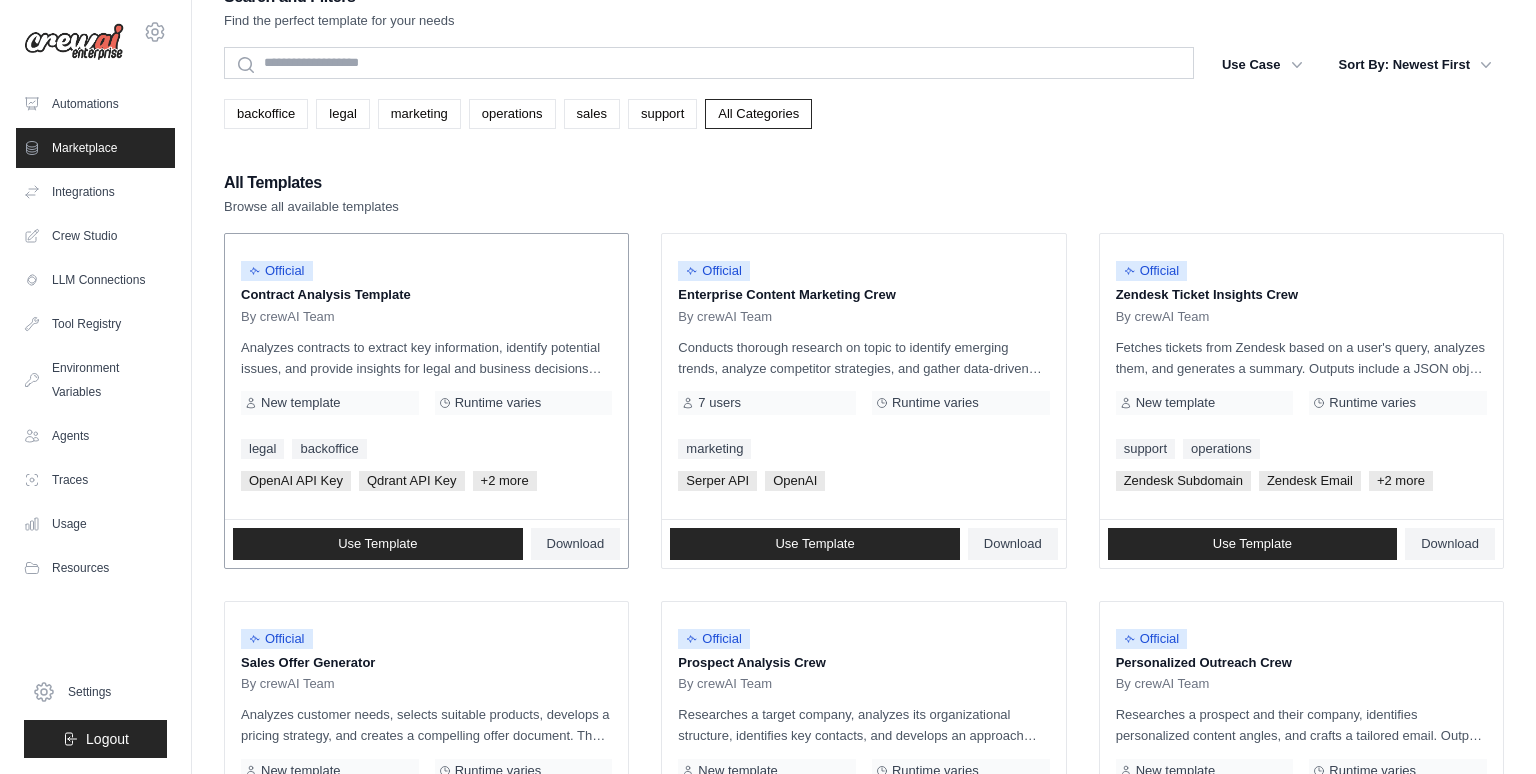 click on "Qdrant API Key" at bounding box center [412, 481] 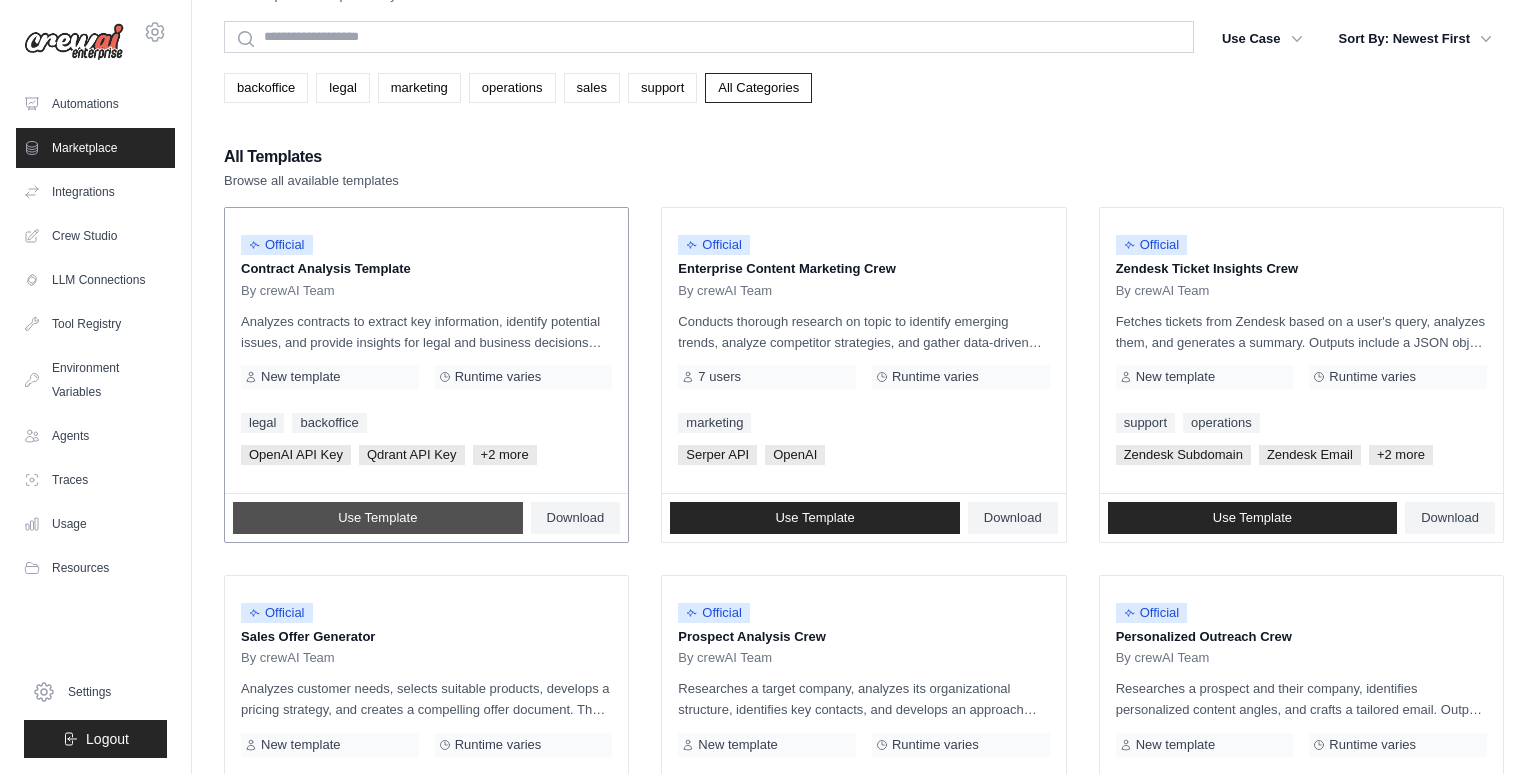 click on "Use Template" at bounding box center (377, 518) 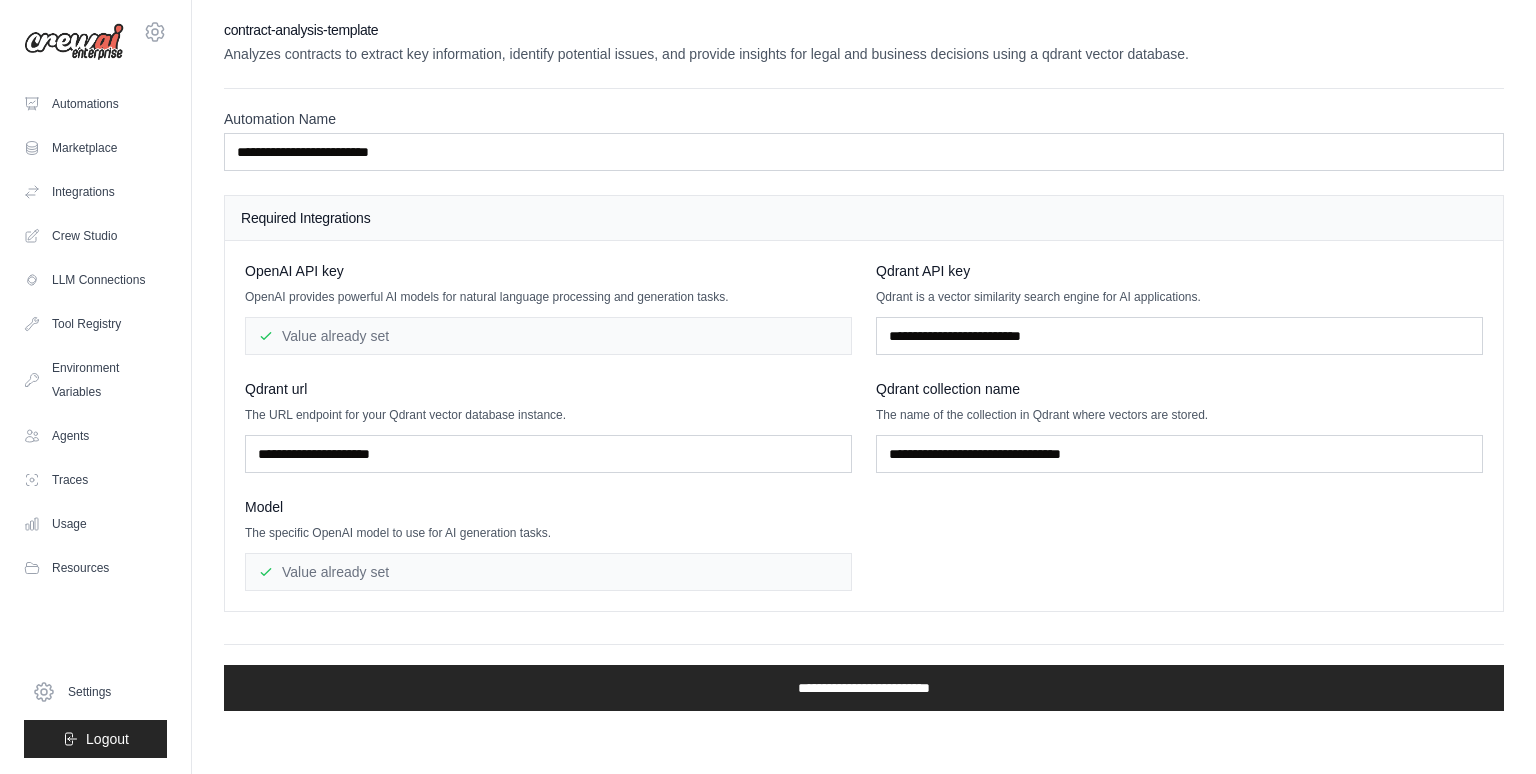 click on "OpenAI API key
OpenAI provides powerful AI models for natural language processing and generation tasks.
Value already set
Qdrant API key
Qdrant is a vector similarity search engine for AI applications.
Qdrant url
The URL endpoint for your Qdrant vector database instance.
Model" at bounding box center (864, 426) 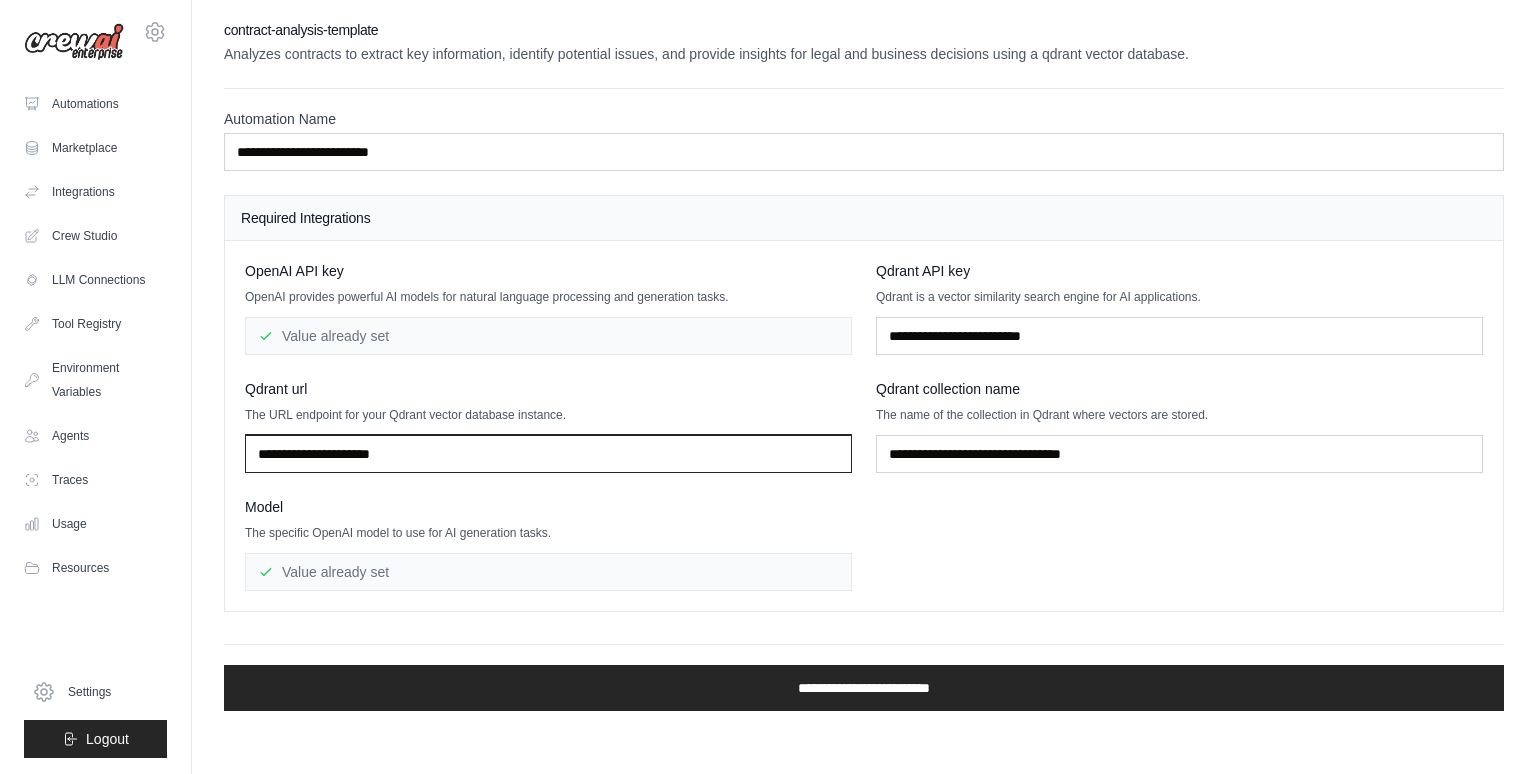 click at bounding box center [548, 454] 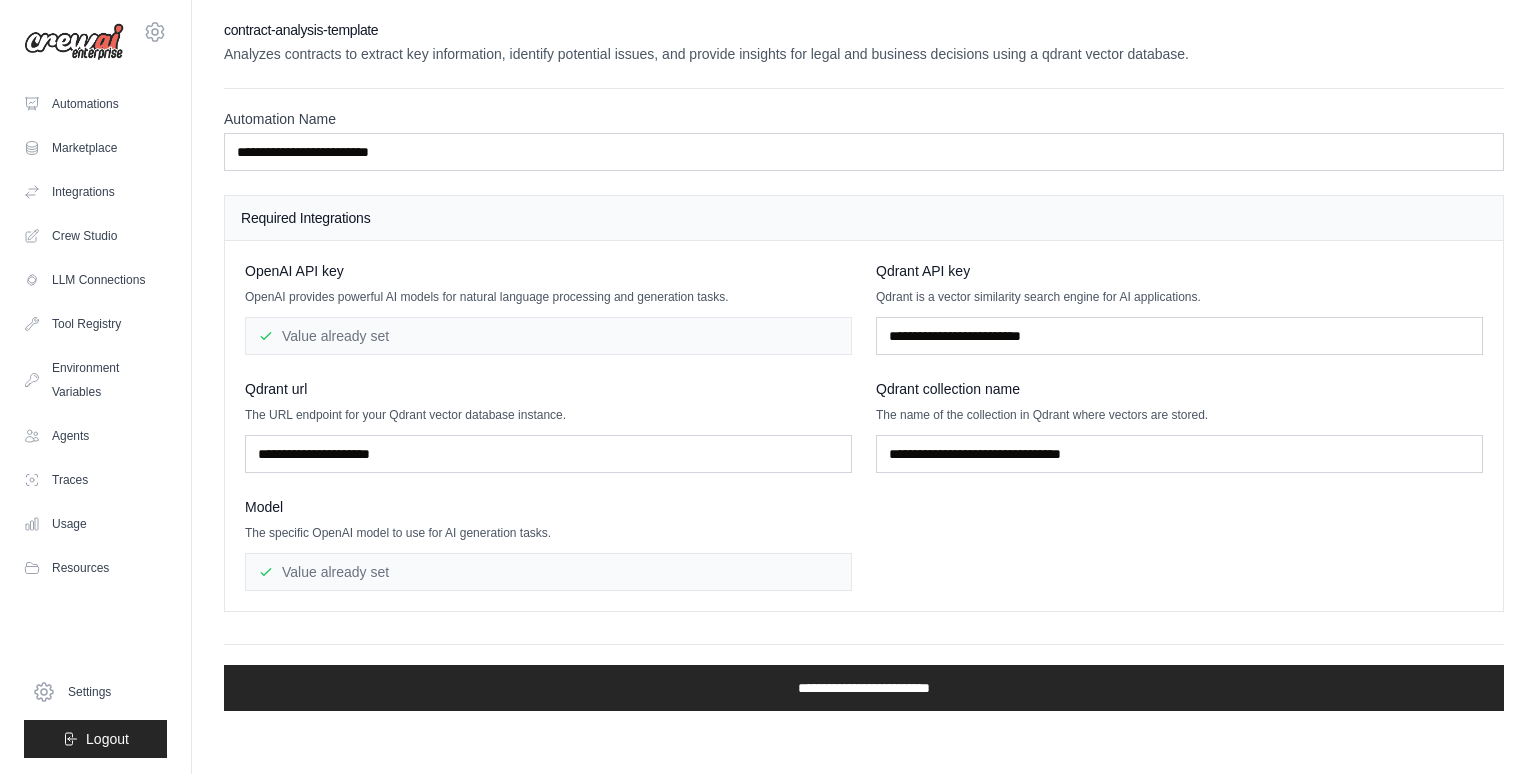 click on "Value already set" at bounding box center (548, 336) 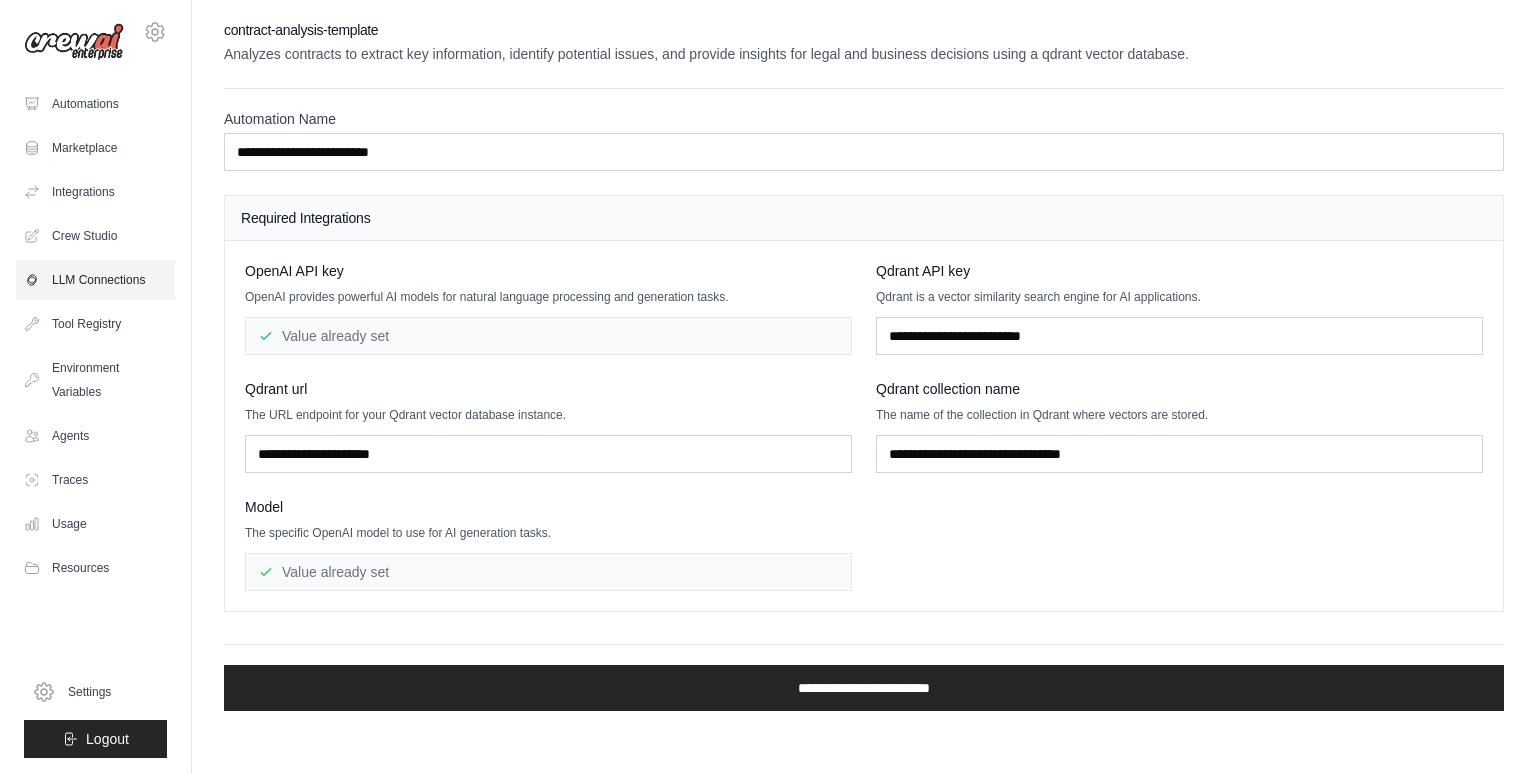 click on "LLM Connections" at bounding box center [95, 280] 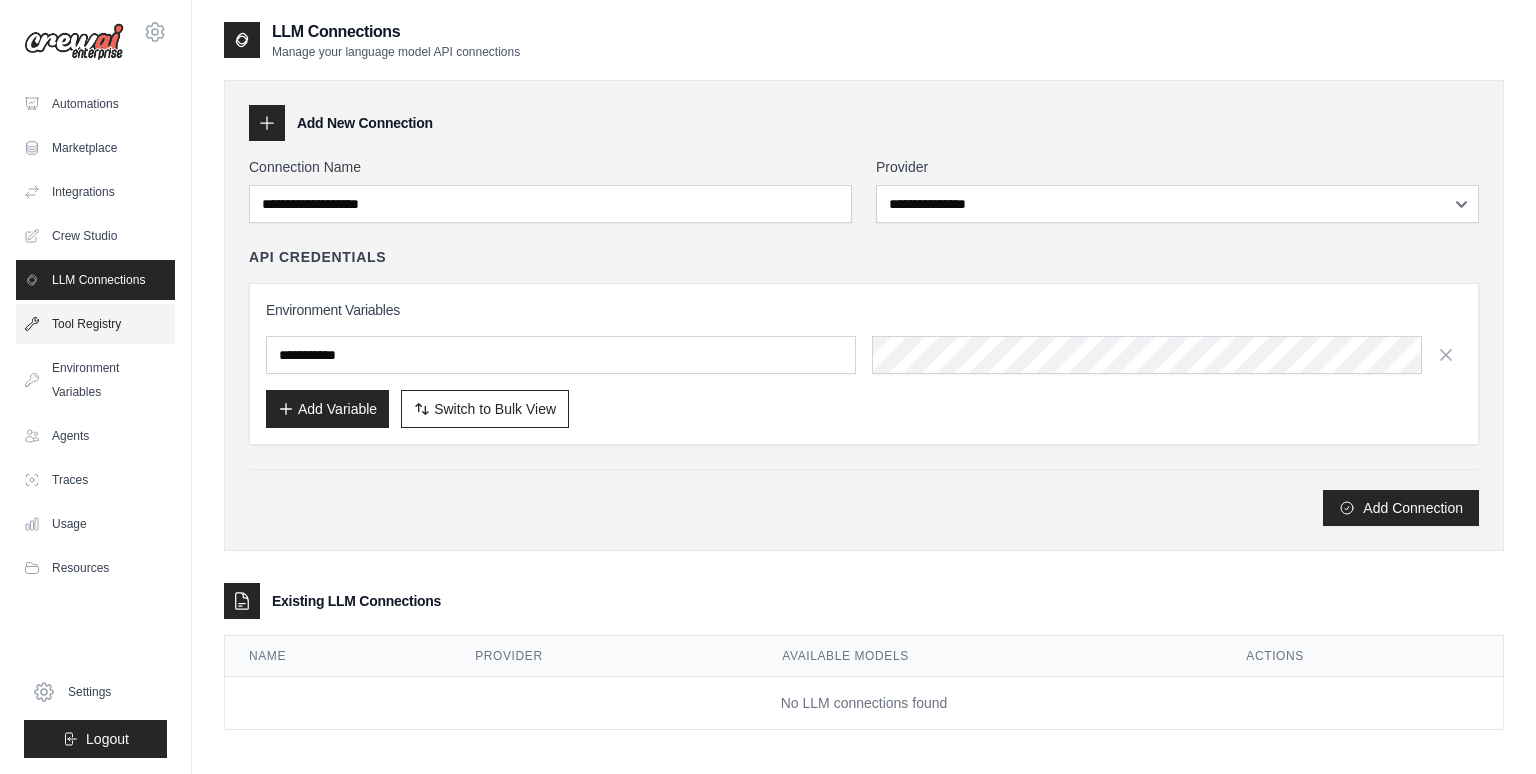 click on "Tool Registry" at bounding box center [95, 324] 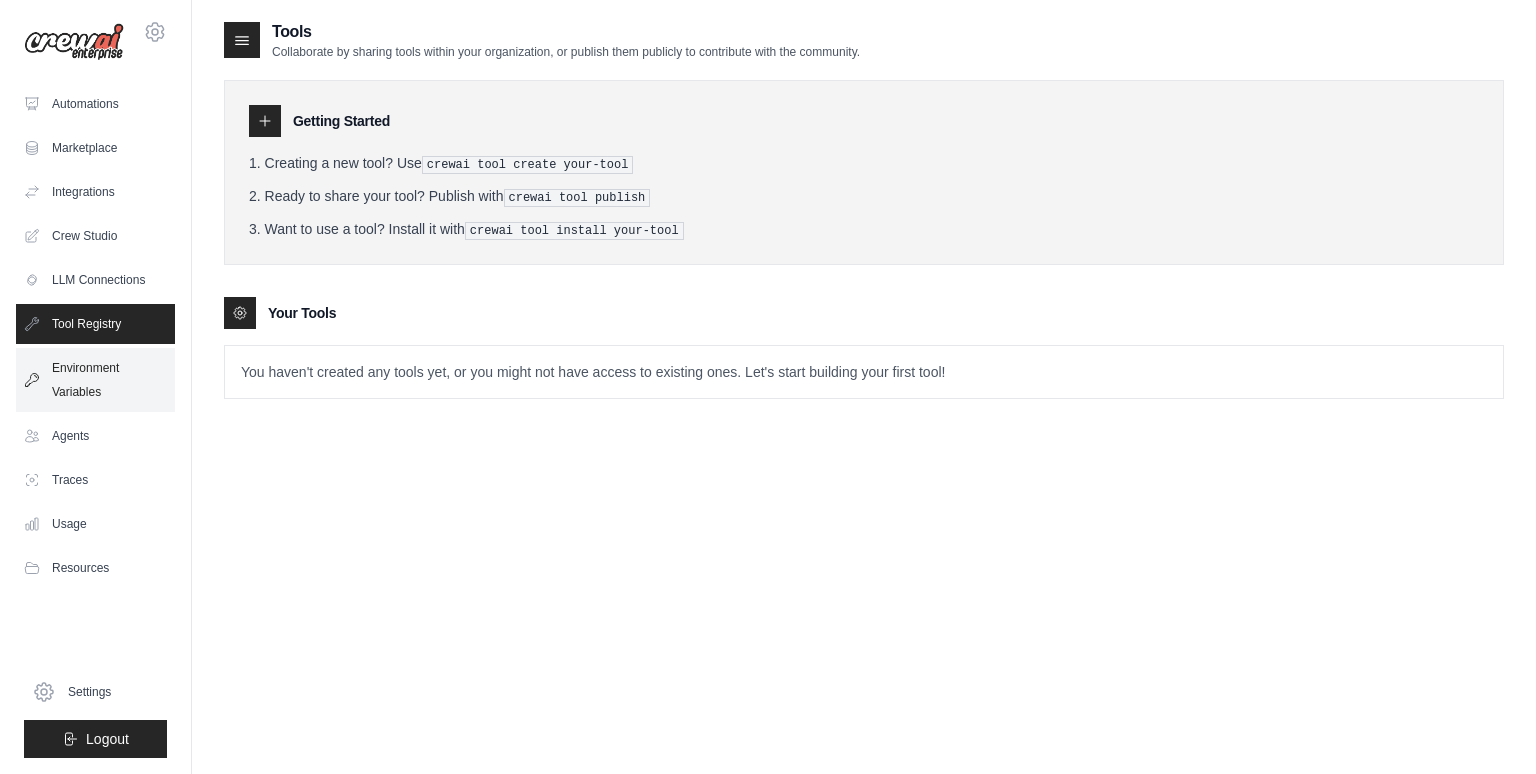 click on "Environment Variables" at bounding box center (95, 380) 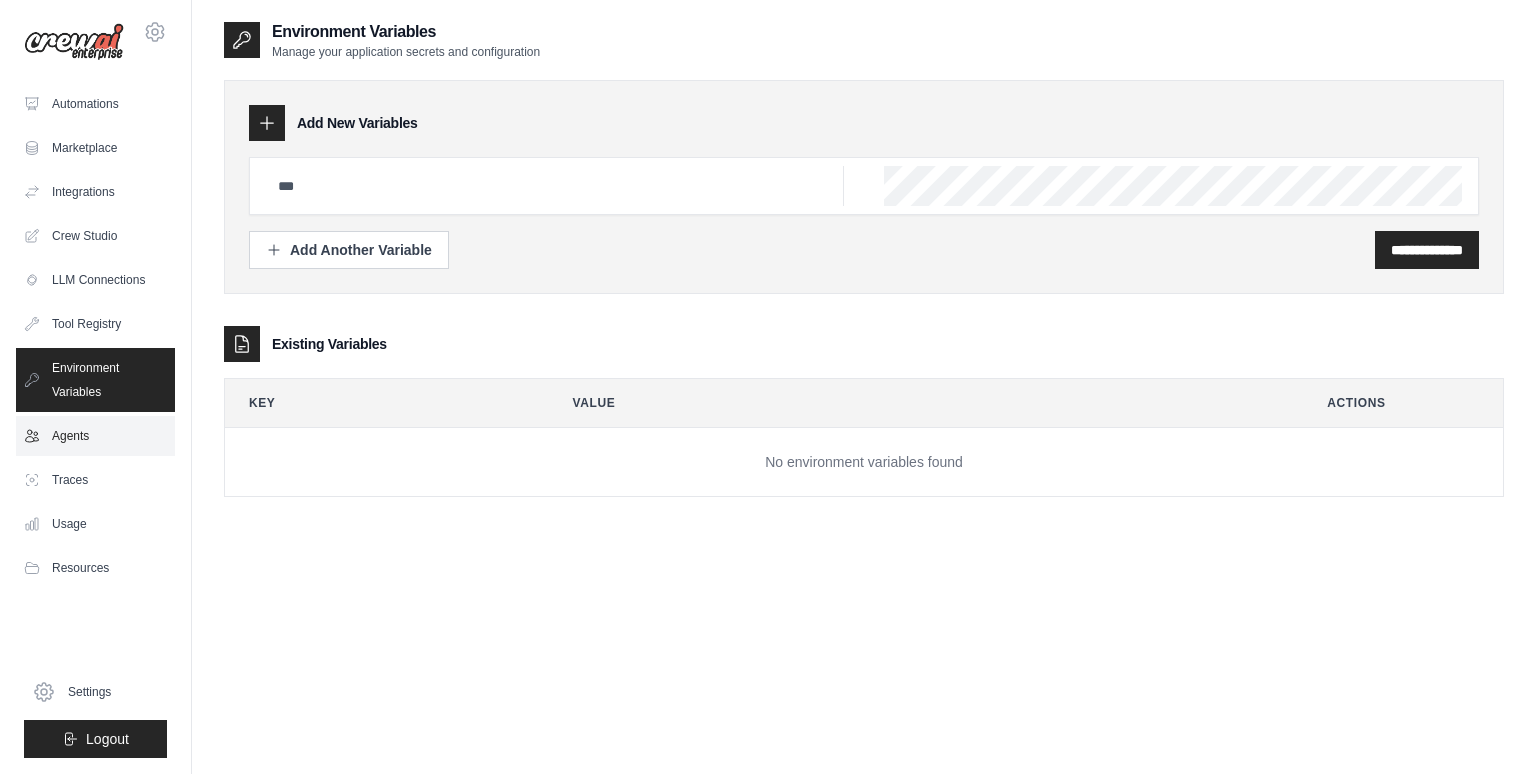 click on "Agents" at bounding box center [95, 436] 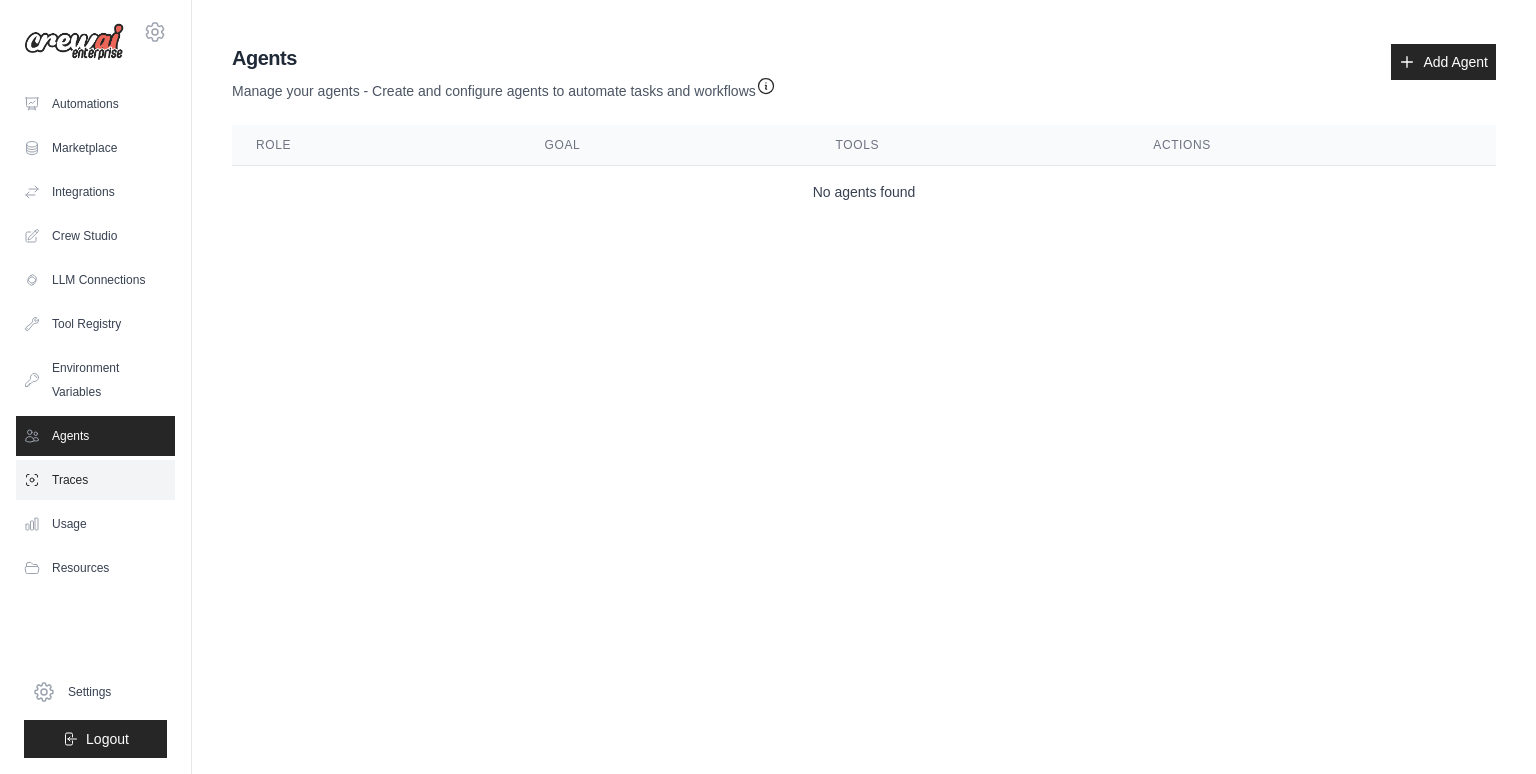 click on "Traces" at bounding box center [95, 480] 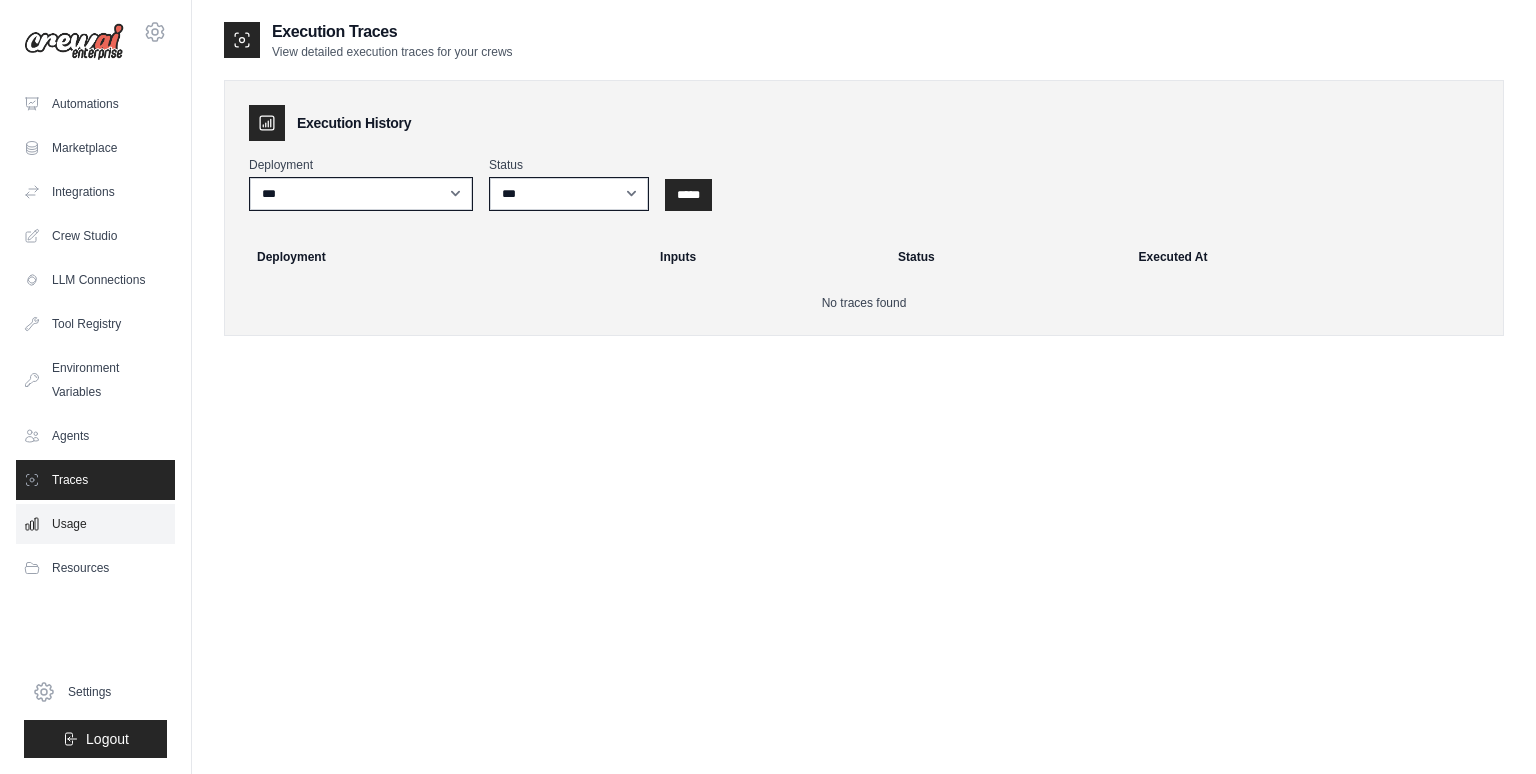 click on "Usage" at bounding box center [95, 524] 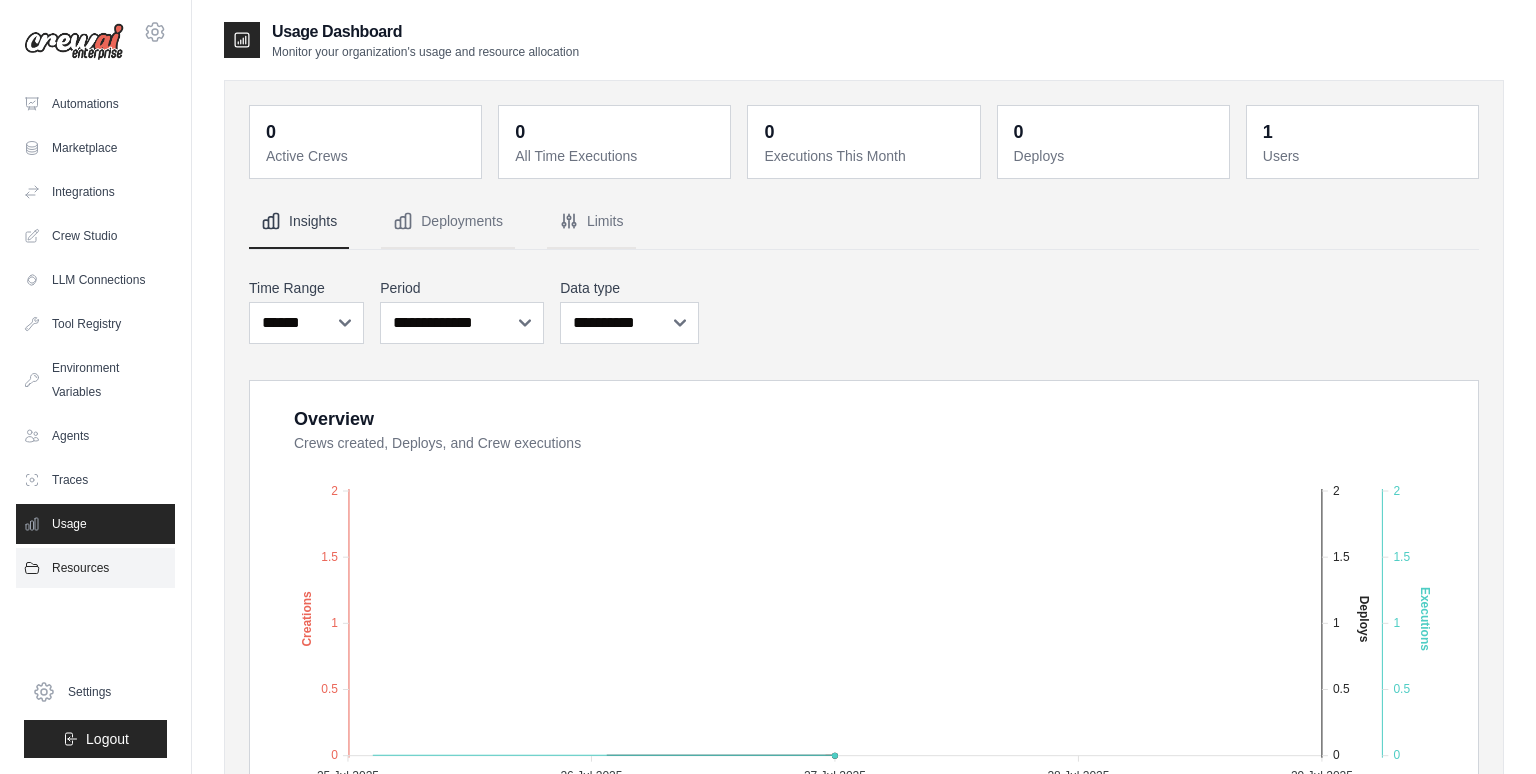 click on "Resources" at bounding box center (95, 568) 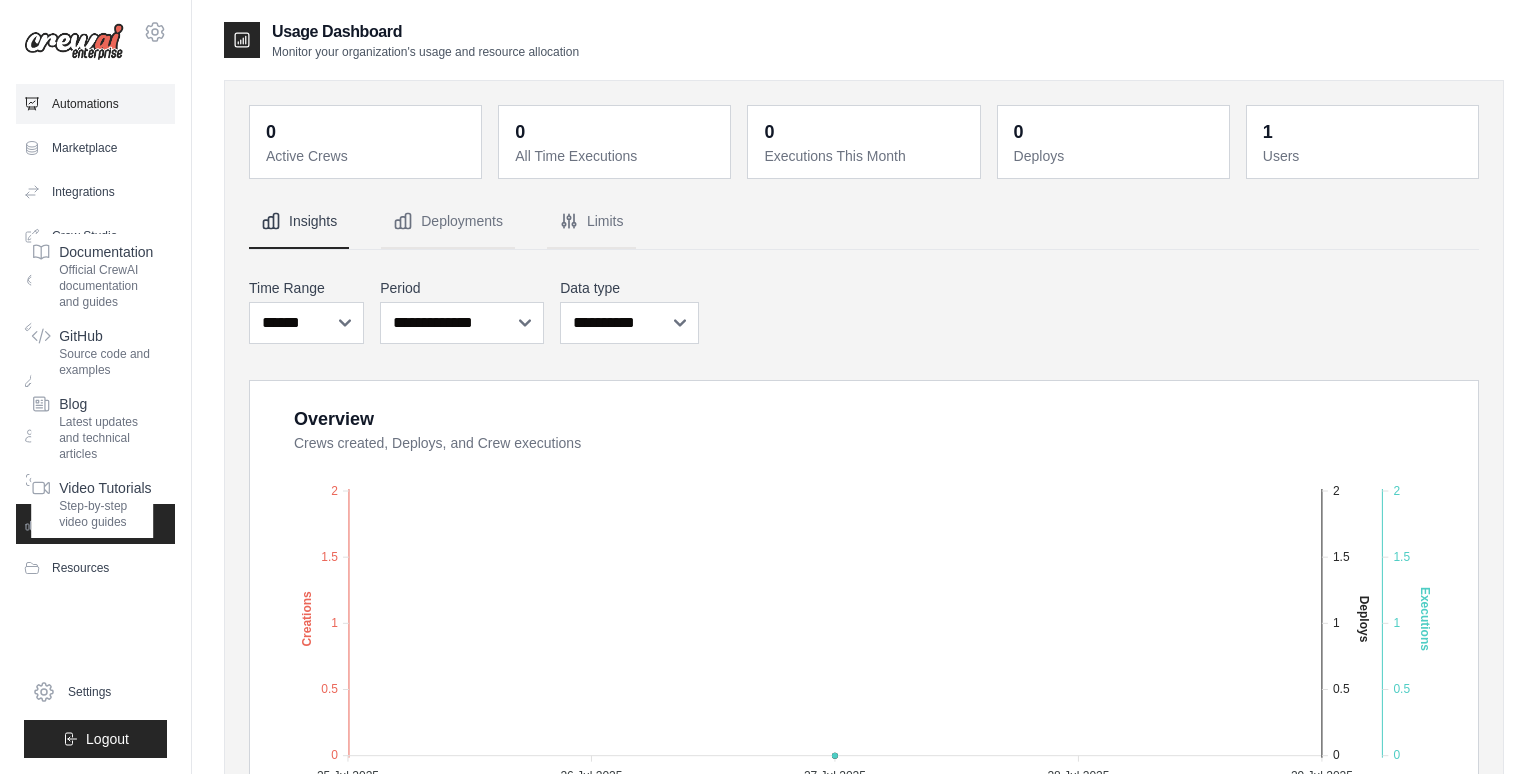 click on "Automations" at bounding box center [95, 104] 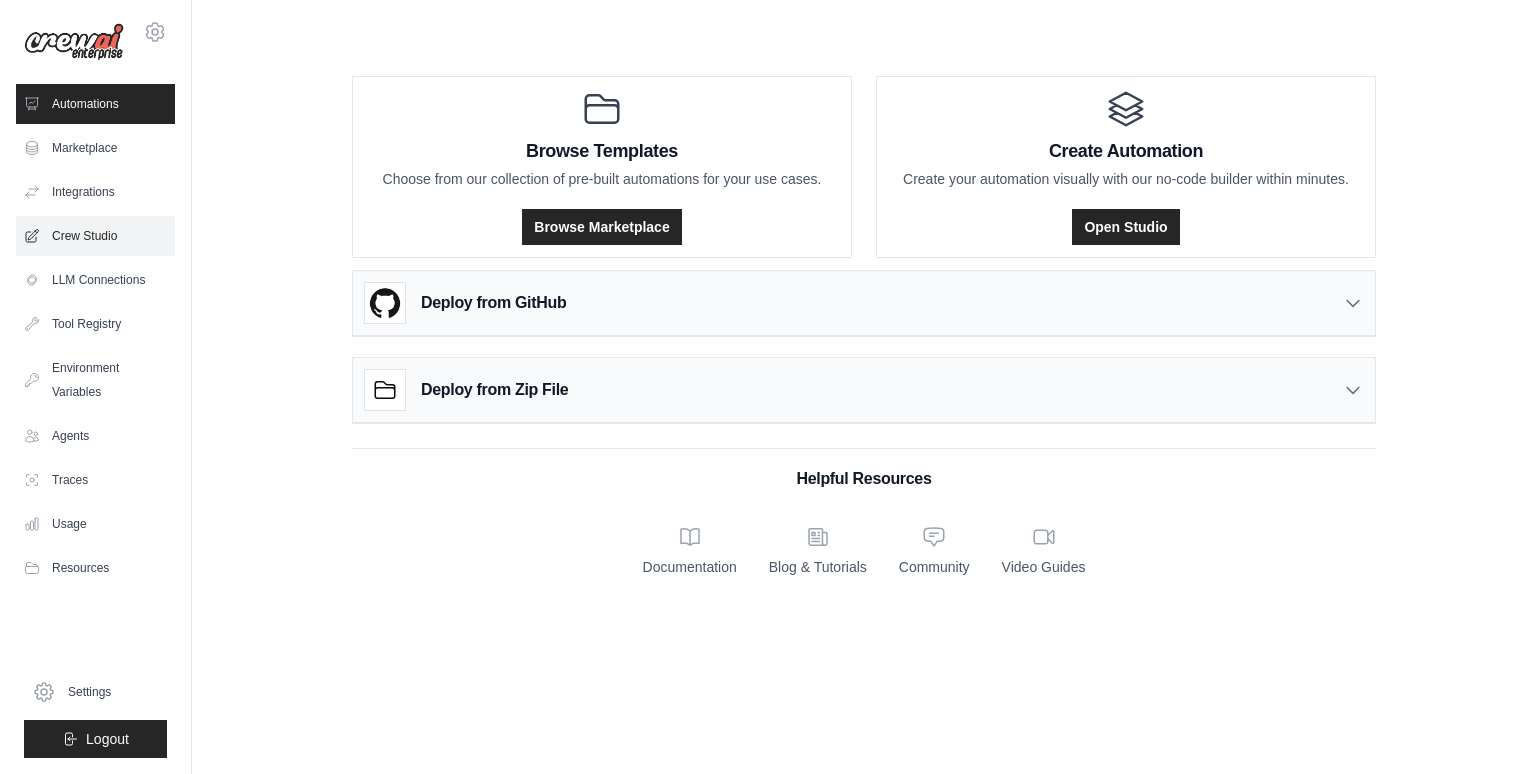 click on "Crew Studio" at bounding box center (95, 236) 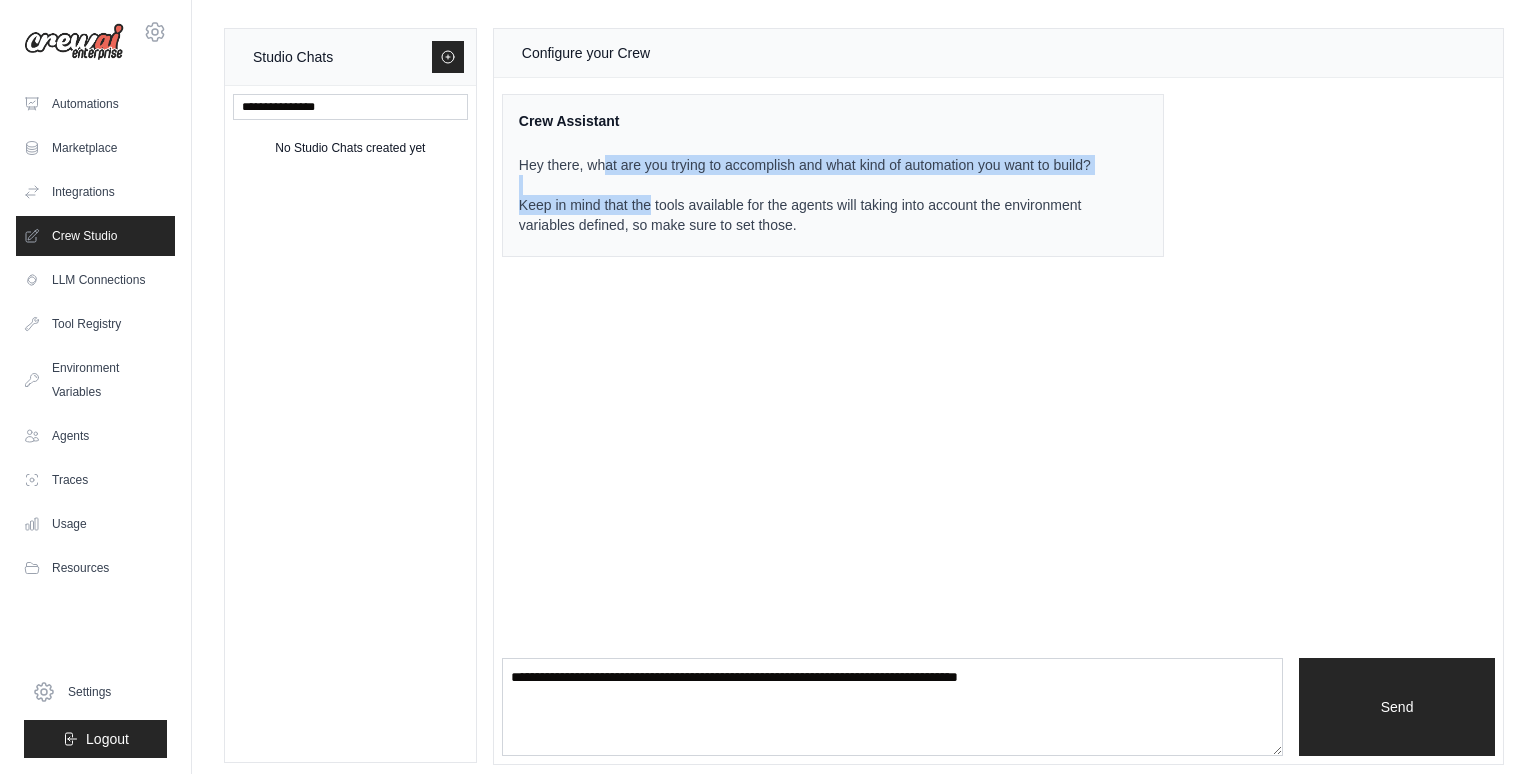 drag, startPoint x: 609, startPoint y: 164, endPoint x: 658, endPoint y: 219, distance: 73.661385 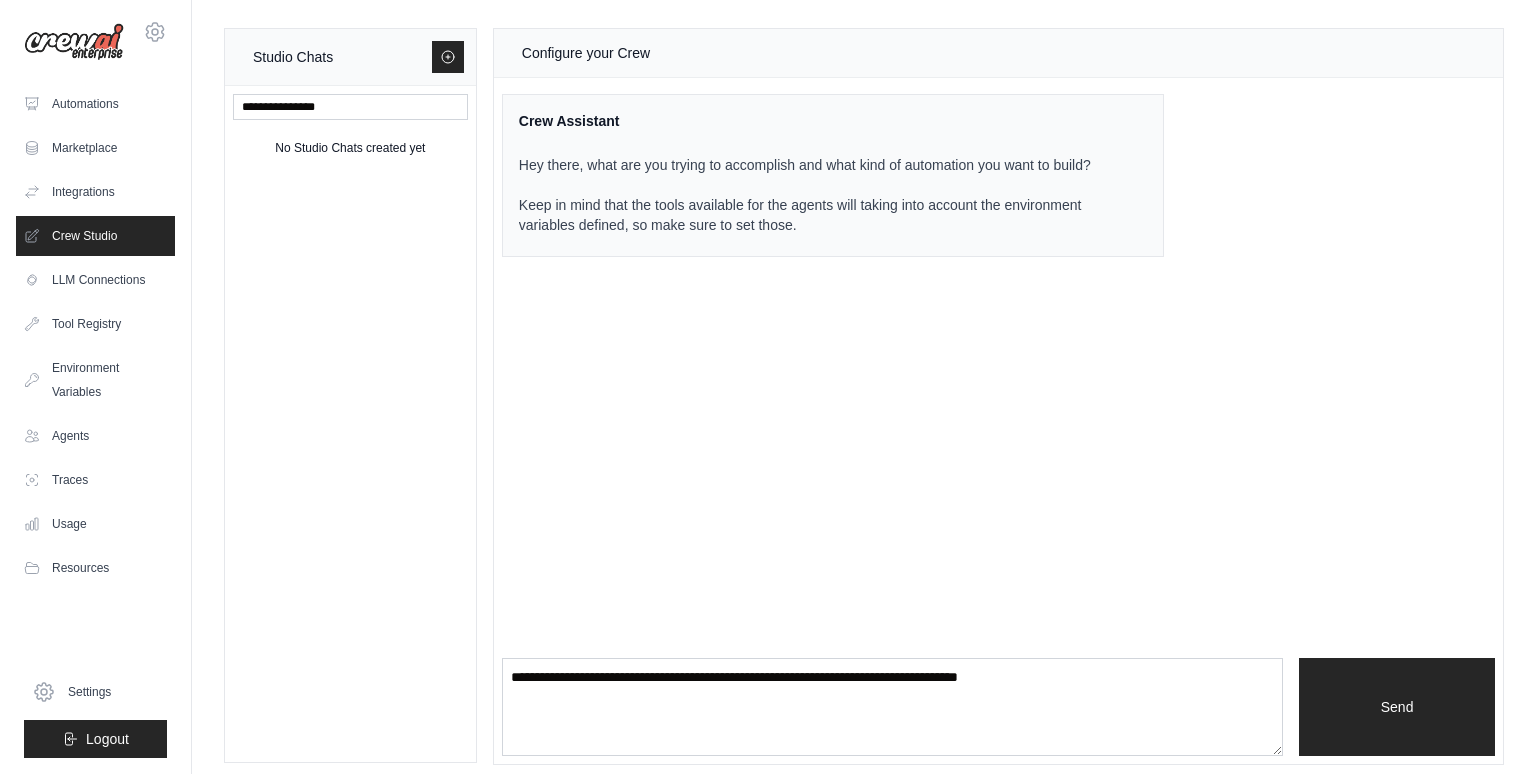scroll, scrollTop: 11, scrollLeft: 0, axis: vertical 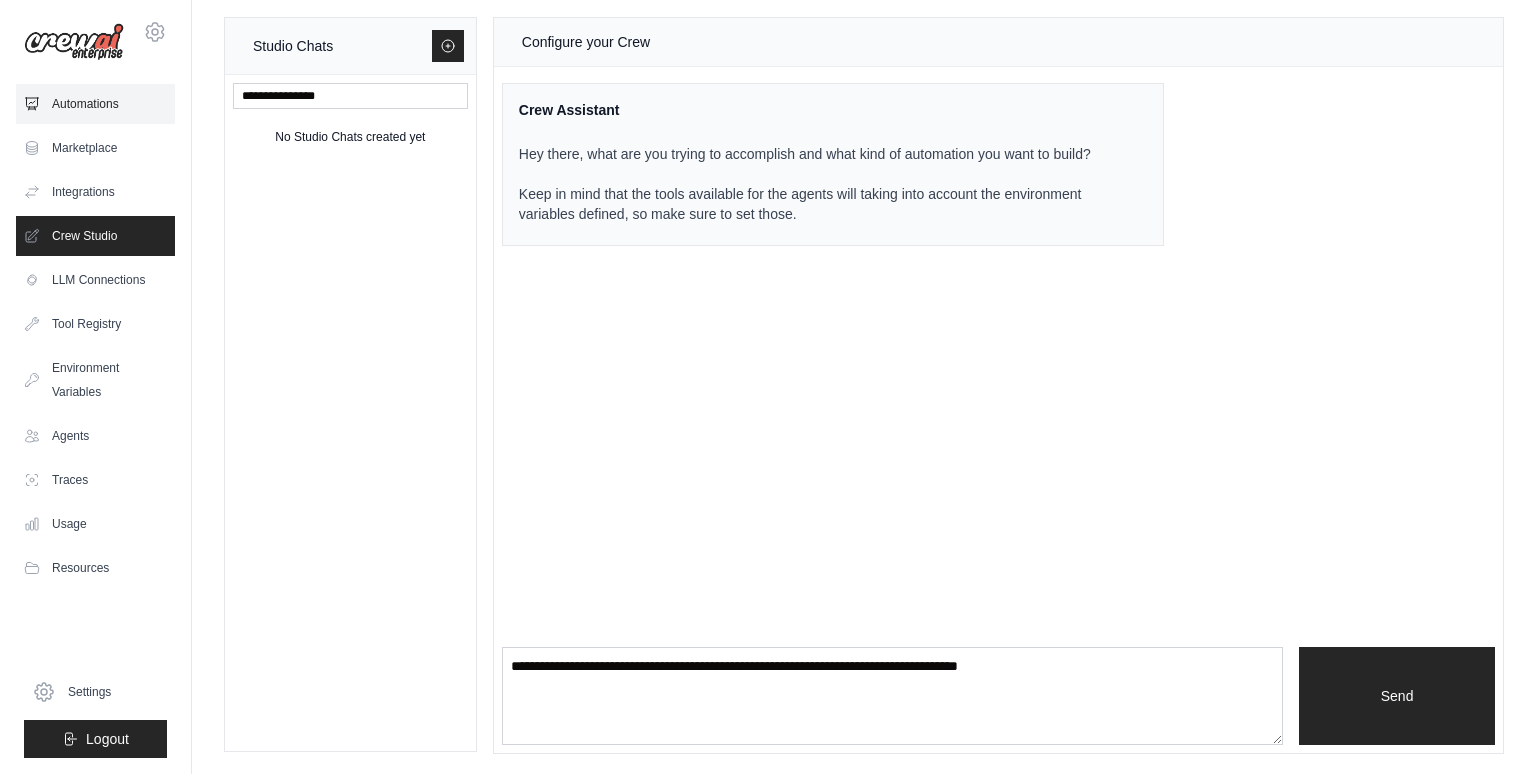 click on "Automations" at bounding box center (95, 104) 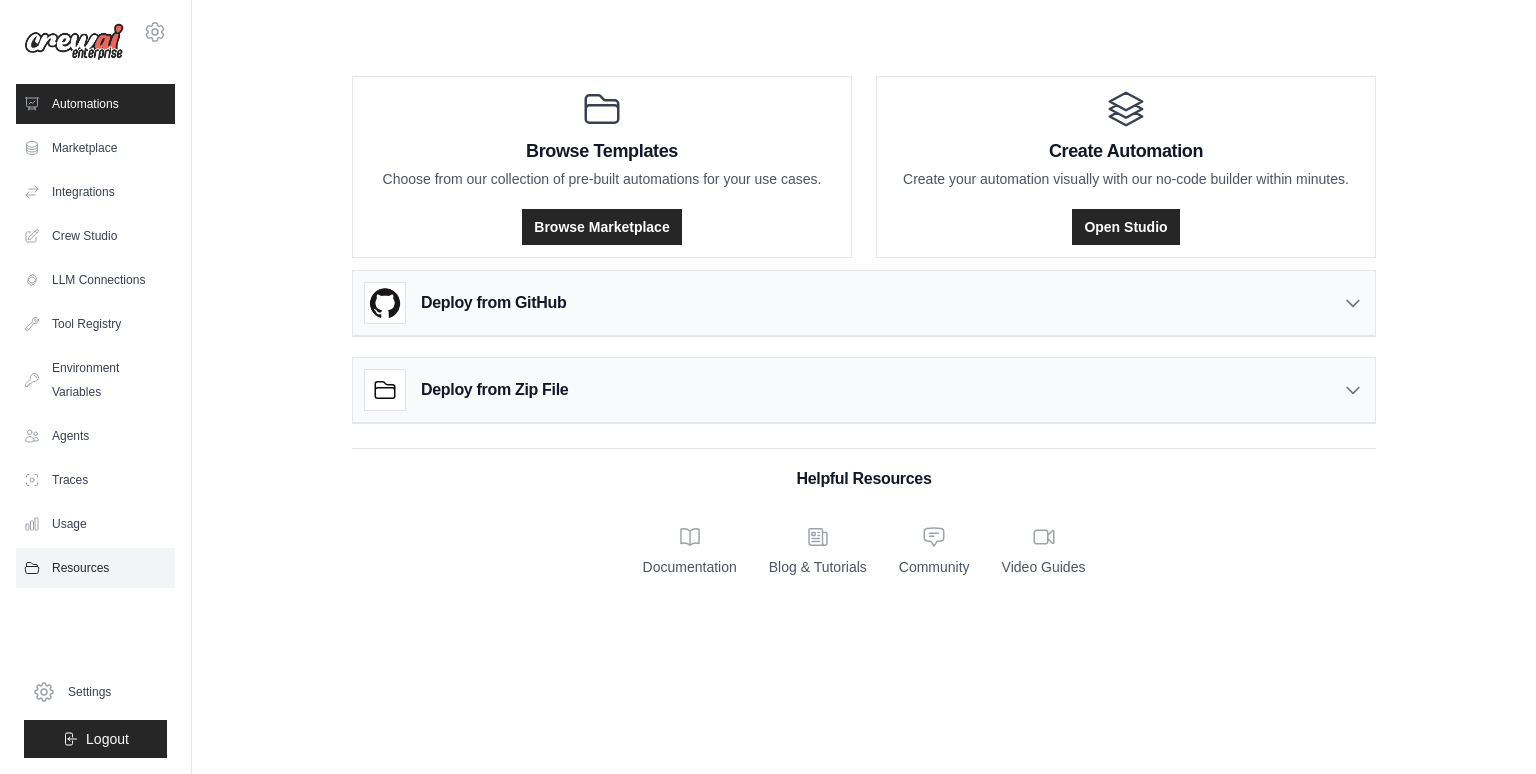 click on "Resources" at bounding box center [95, 568] 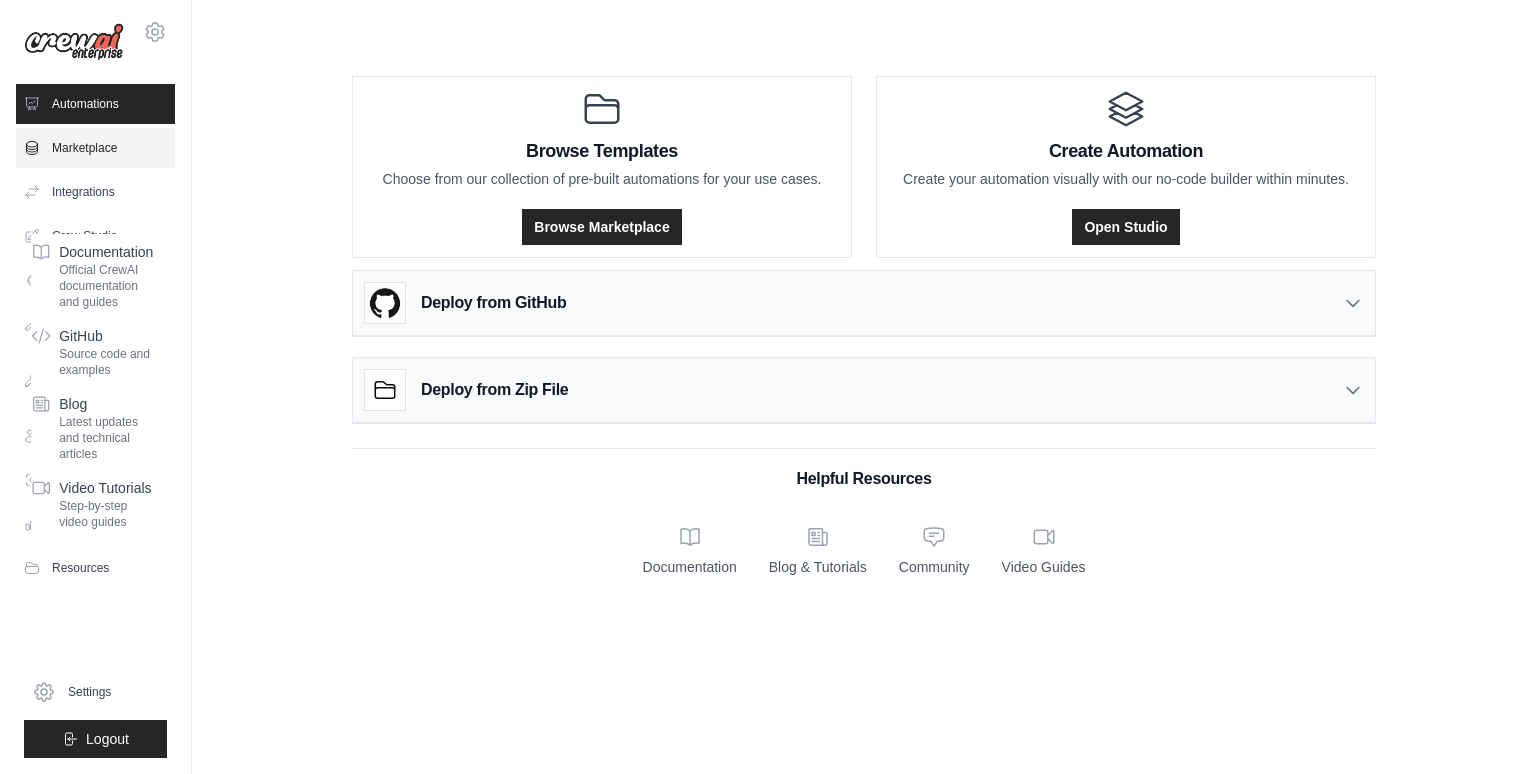 click on "Marketplace" at bounding box center [95, 148] 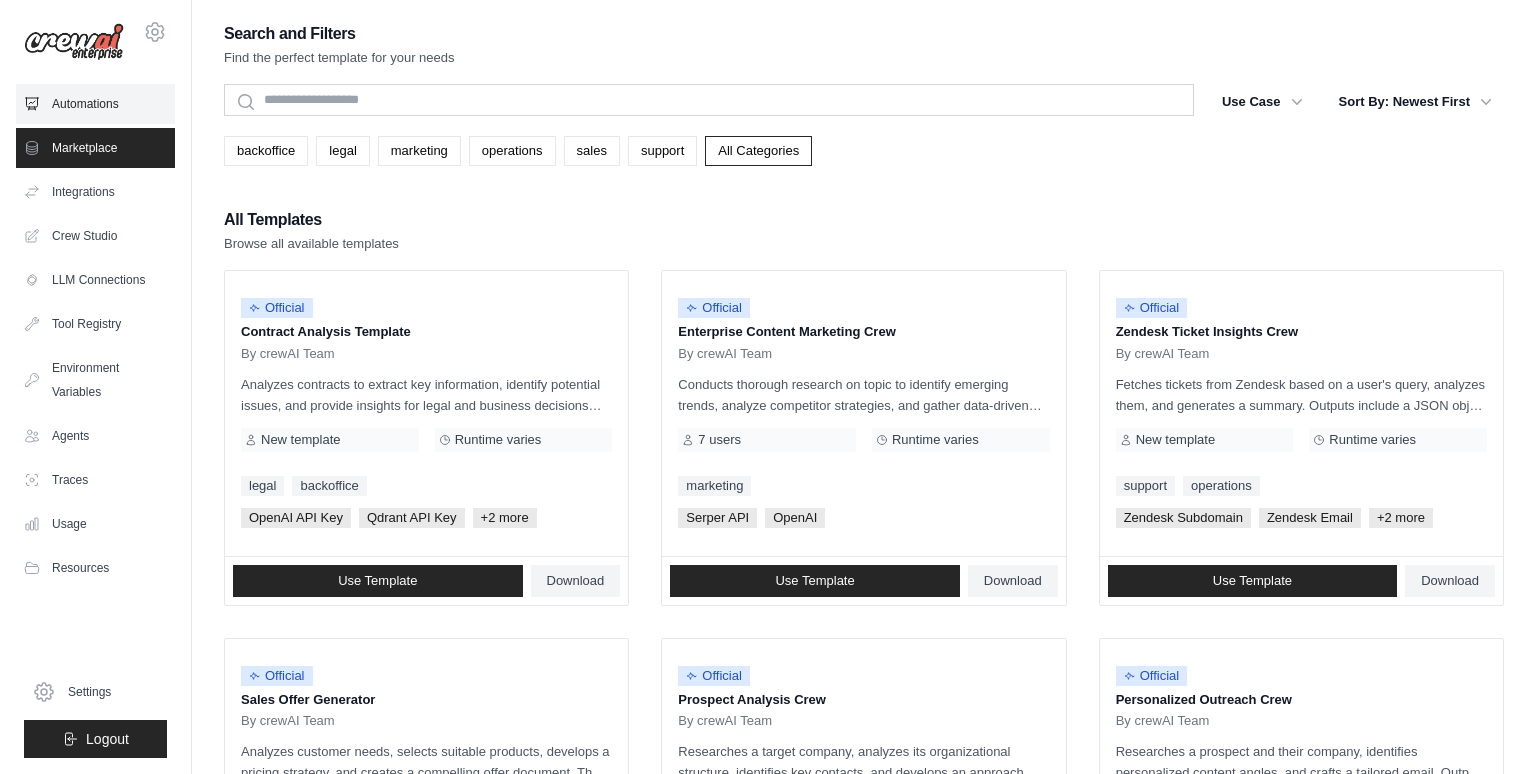click on "Automations" at bounding box center [95, 104] 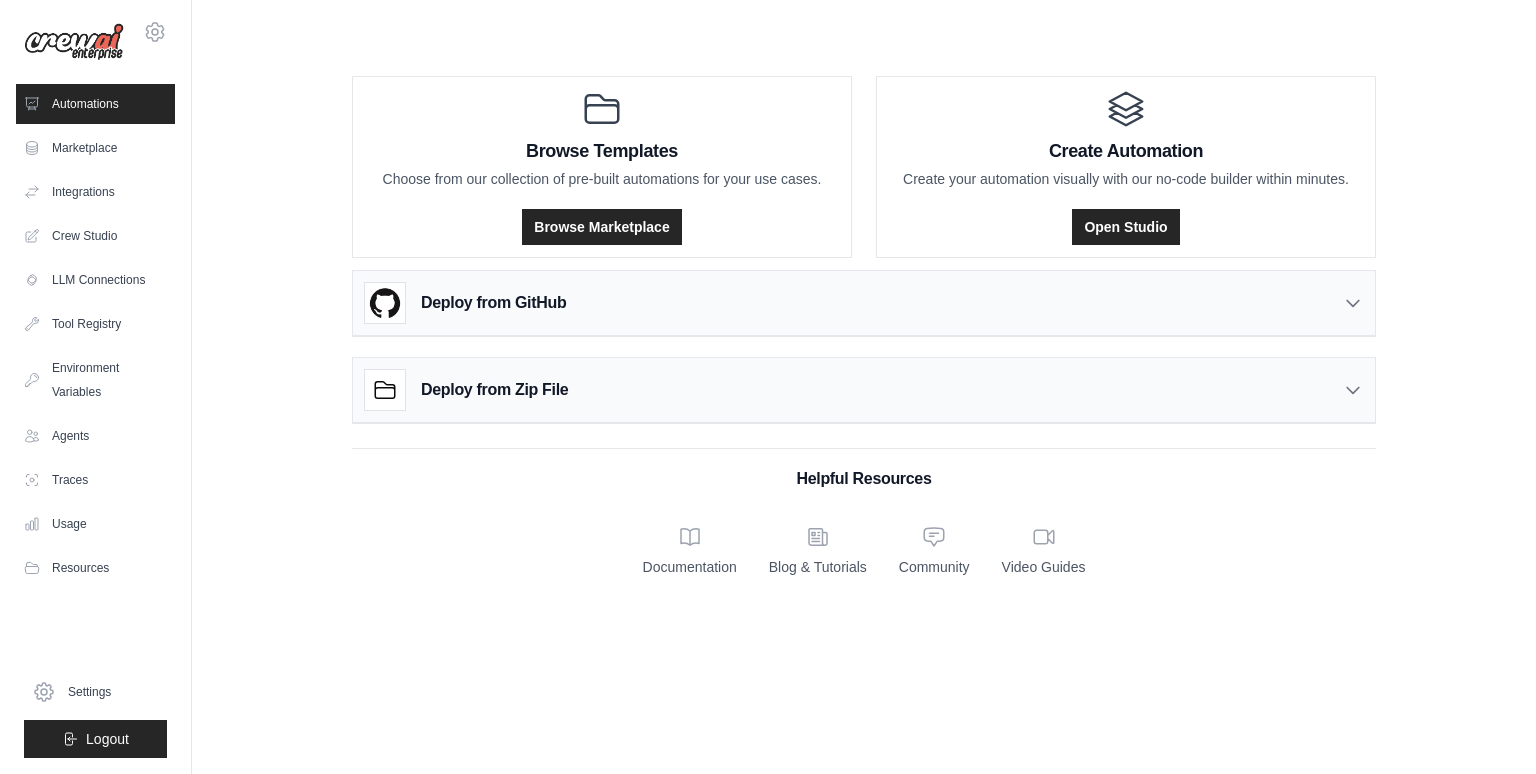 click at bounding box center [74, 42] 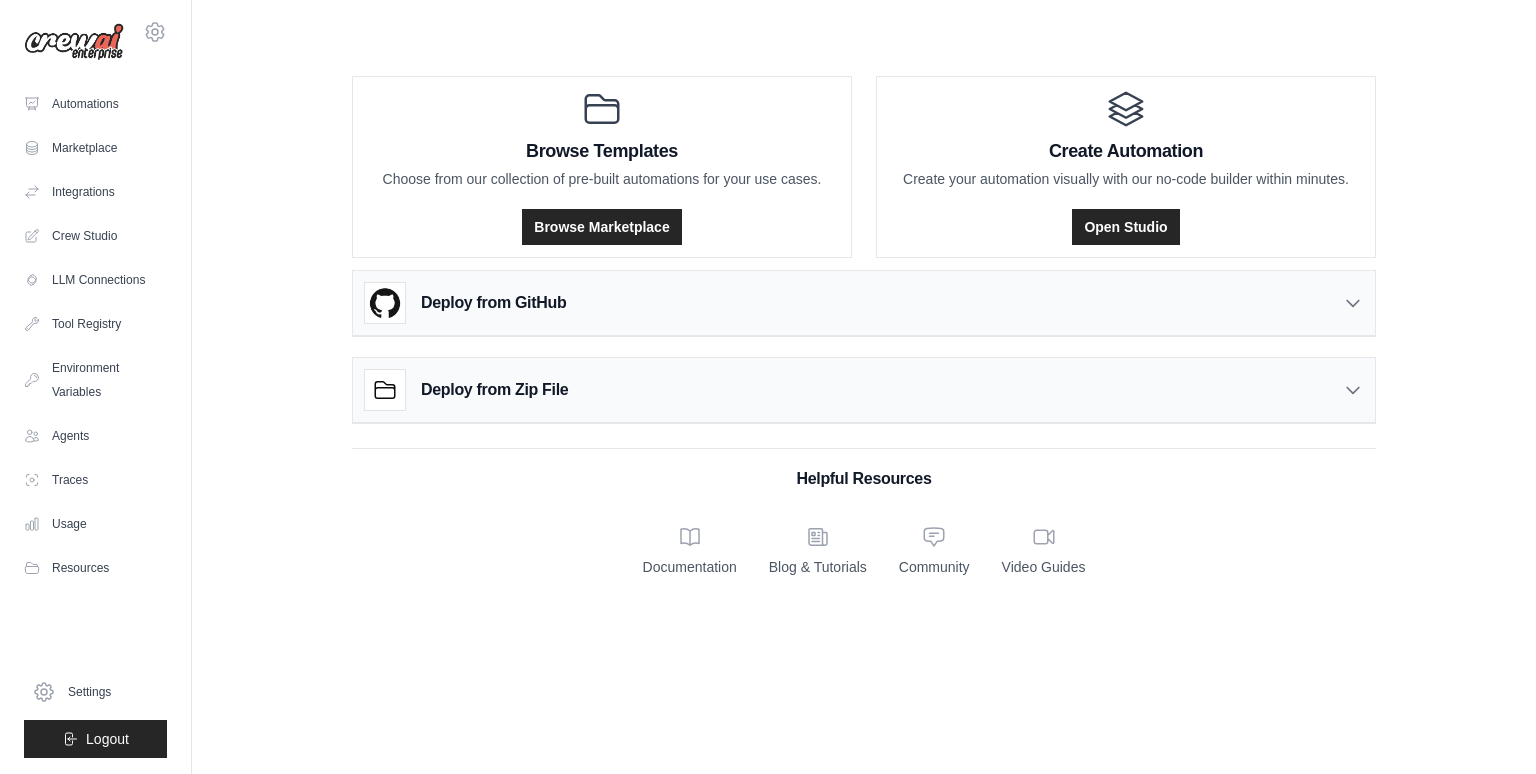 scroll, scrollTop: 0, scrollLeft: 0, axis: both 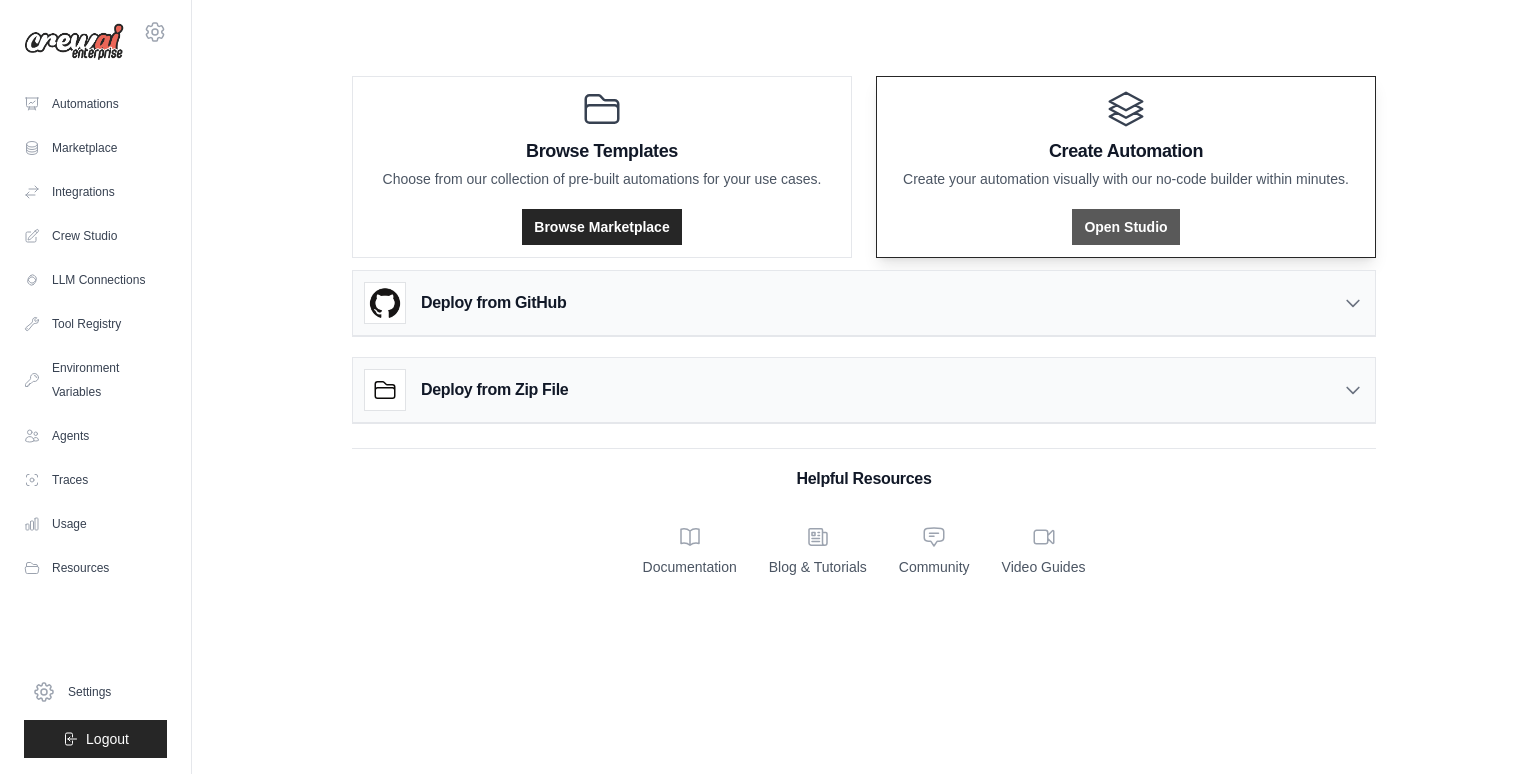 click on "Open Studio" at bounding box center [1125, 227] 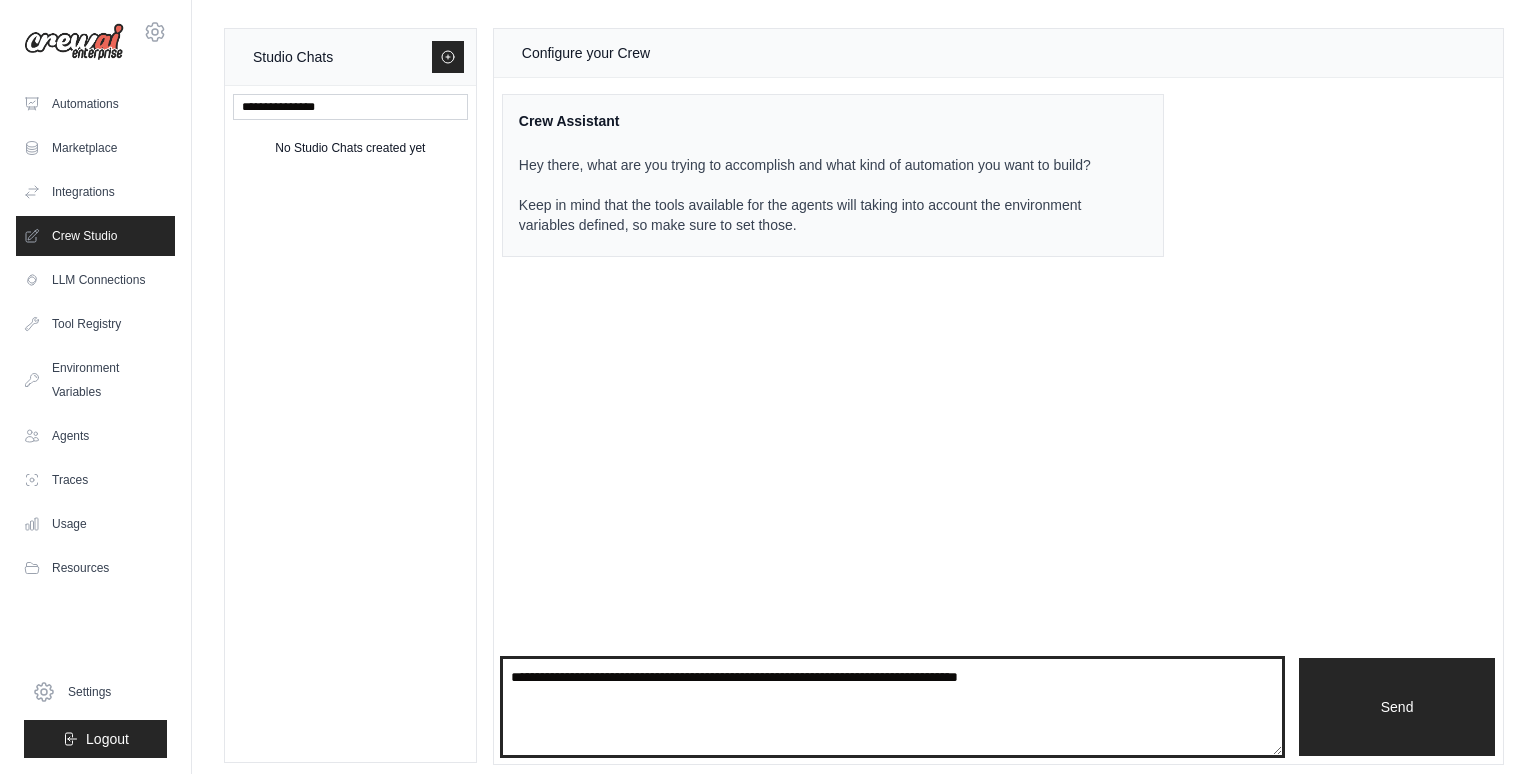 click at bounding box center (892, 707) 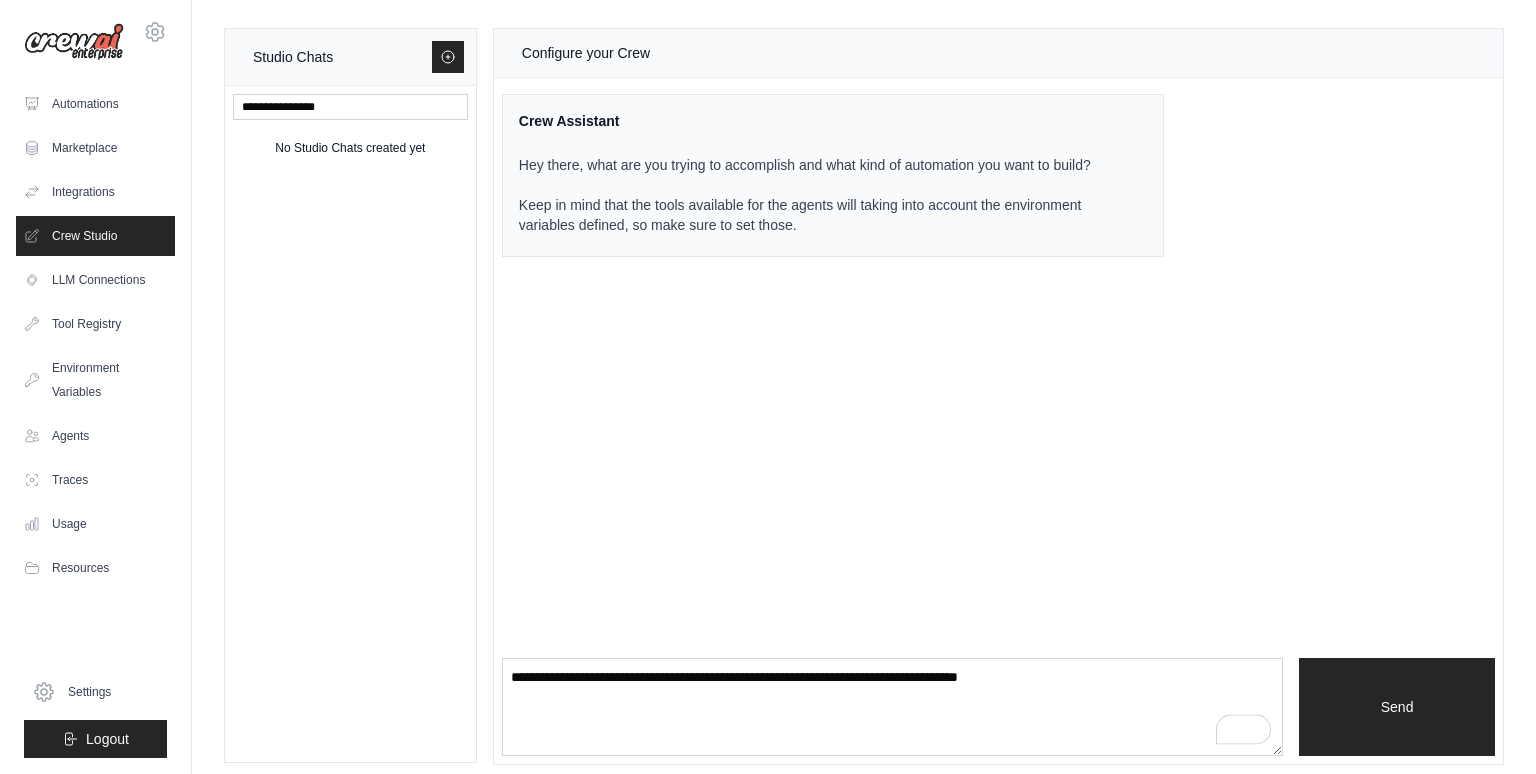 click at bounding box center (74, 42) 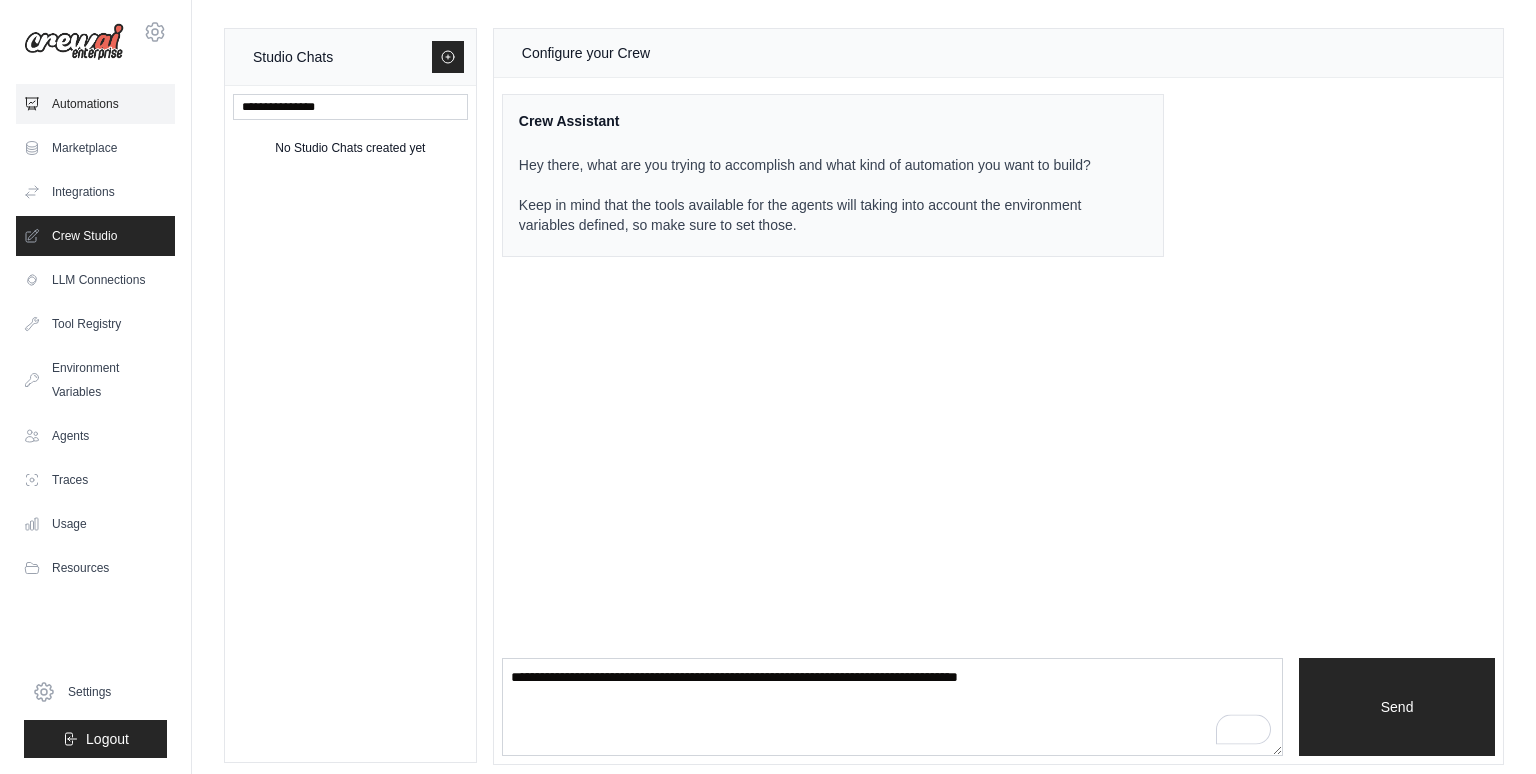 click on "[EMAIL]
Settings
Automations
Marketplace
Integrations
Crew Studio" at bounding box center [96, 387] 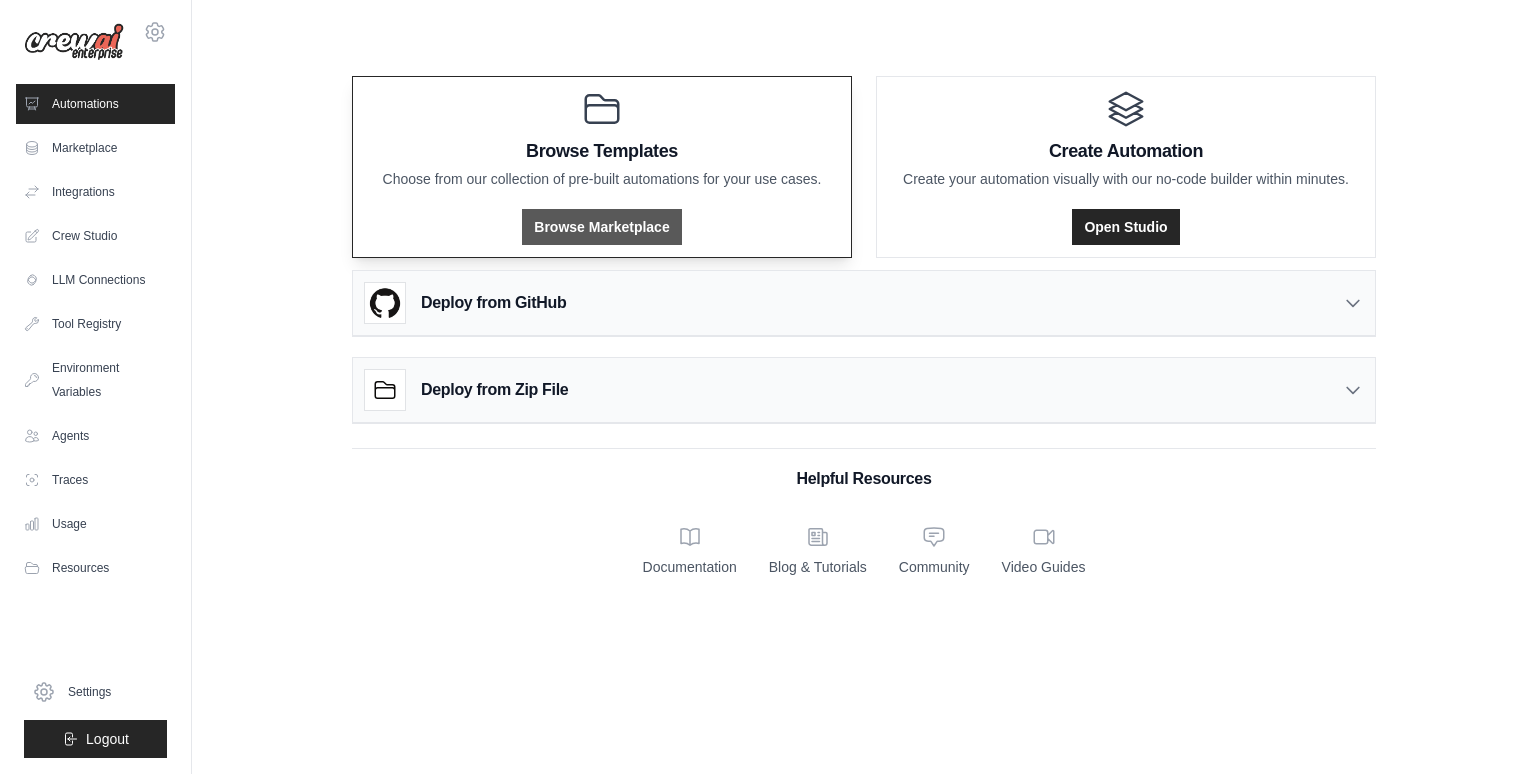 click on "Browse Marketplace" at bounding box center (601, 227) 